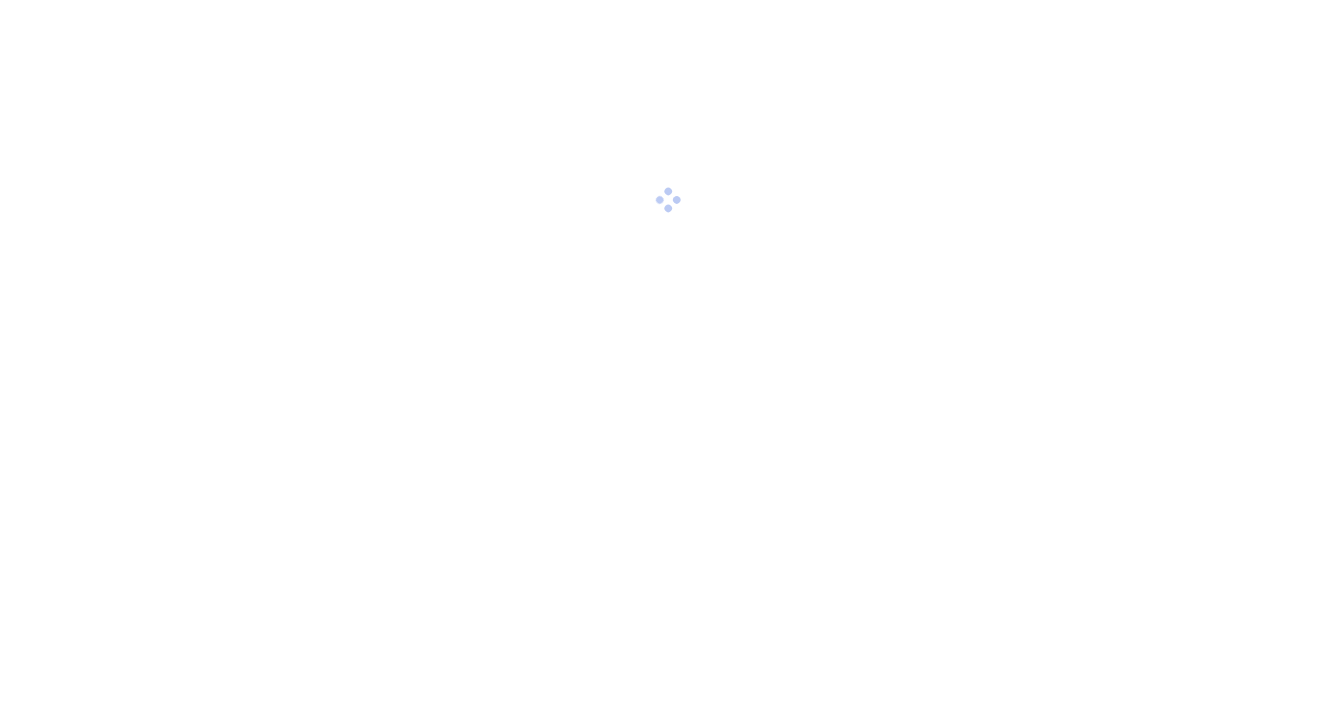 scroll, scrollTop: 0, scrollLeft: 0, axis: both 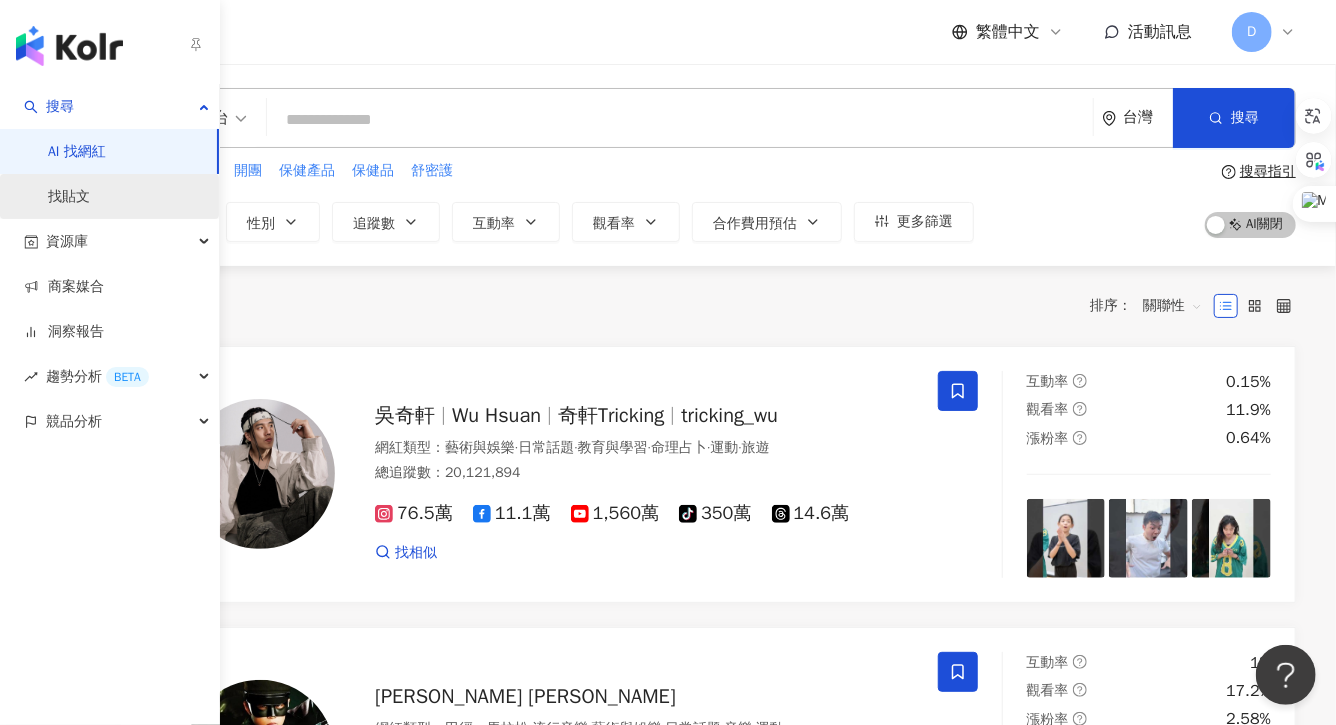 click on "找貼文" at bounding box center (69, 197) 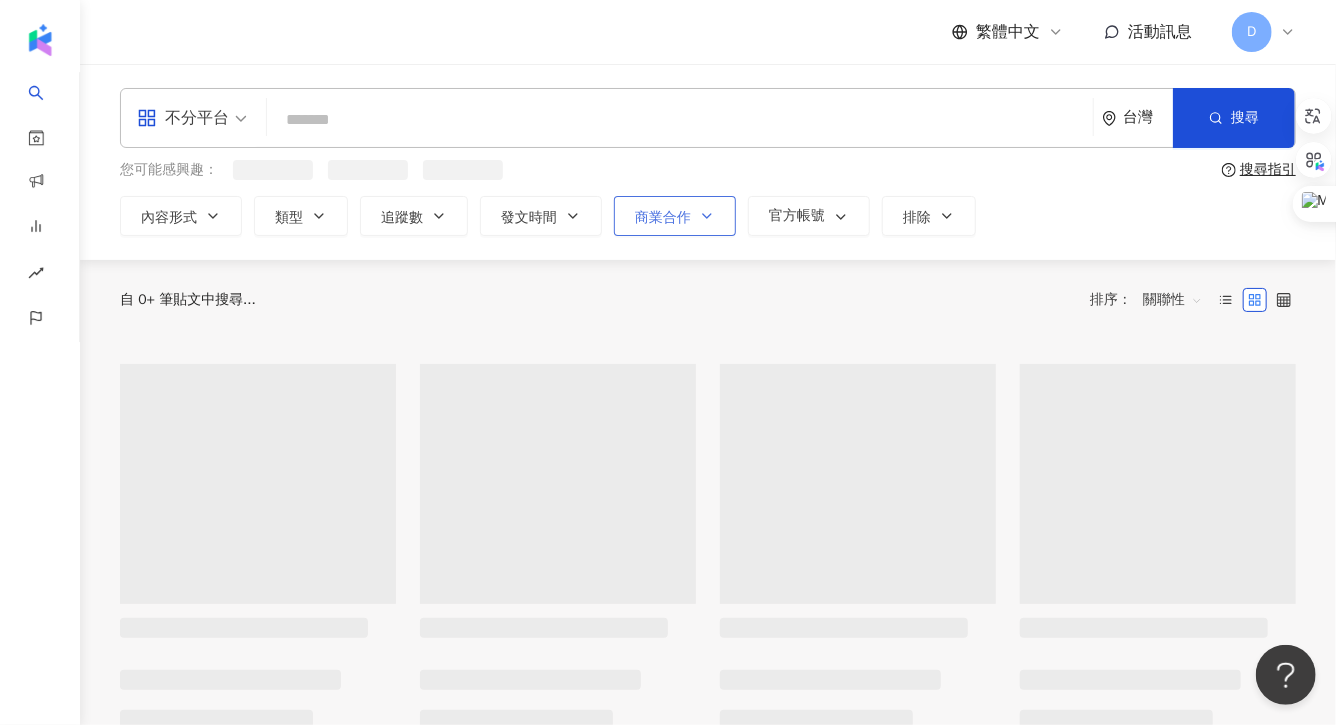 click on "商業合作" at bounding box center (663, 218) 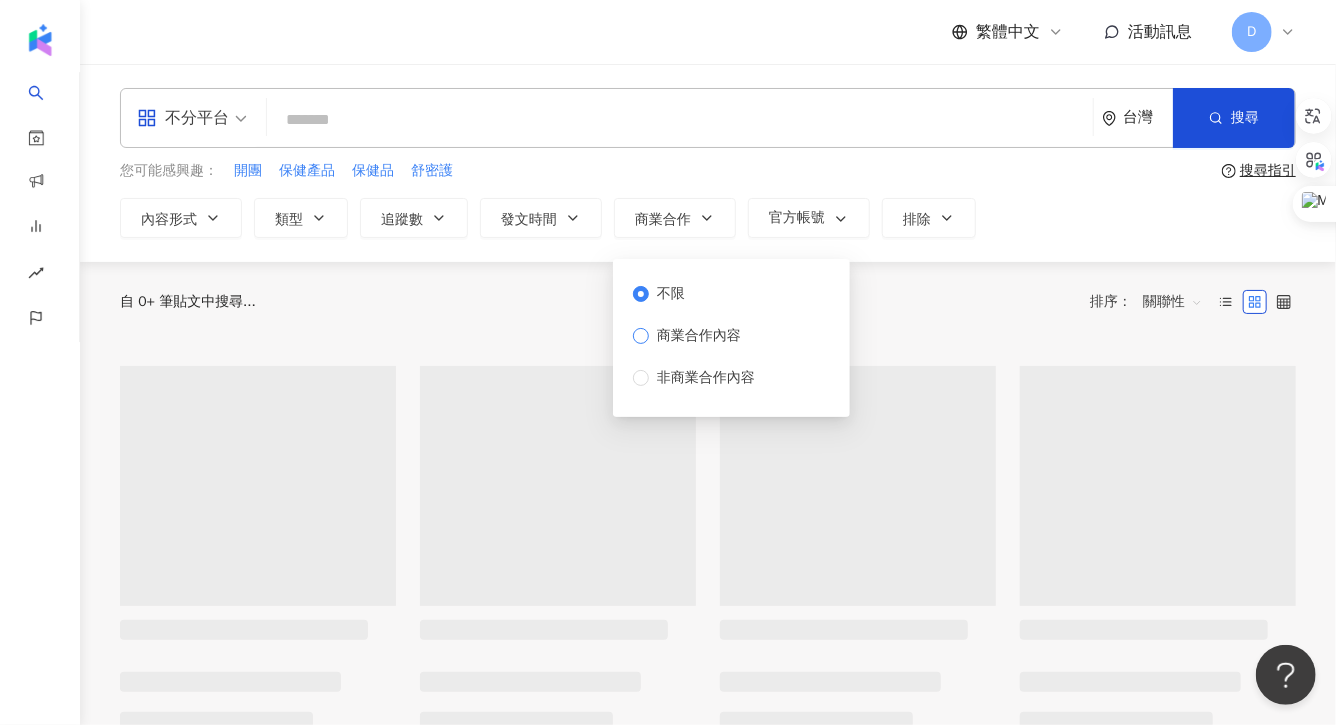click on "不限 商業合作內容 非商業合作內容" at bounding box center [702, 336] 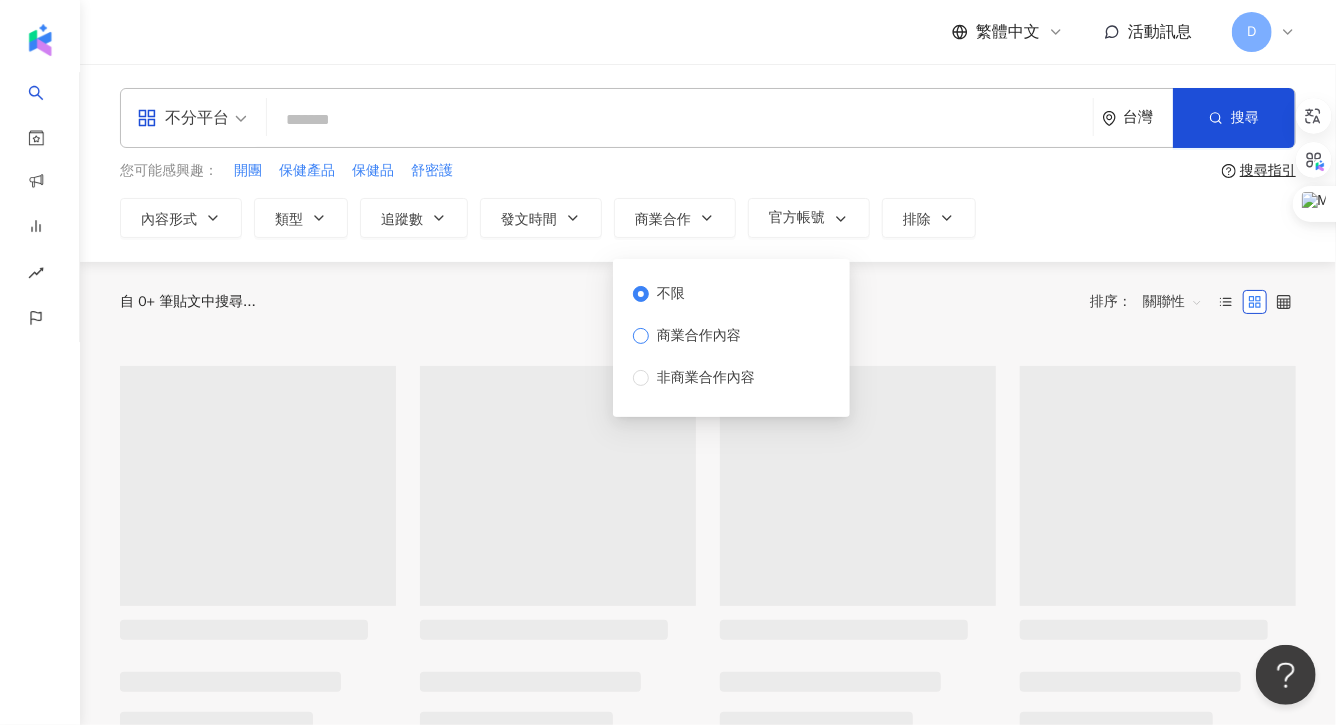 click on "商業合作內容" at bounding box center [699, 336] 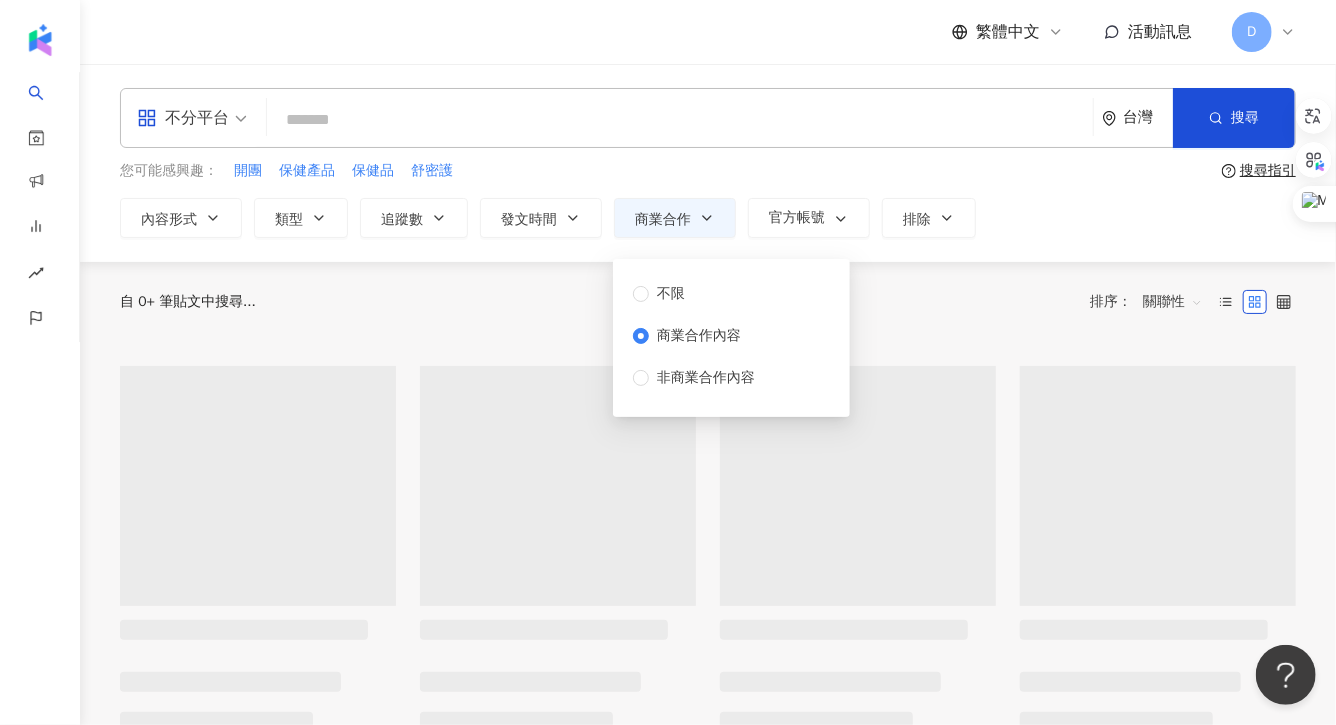 click at bounding box center [680, 119] 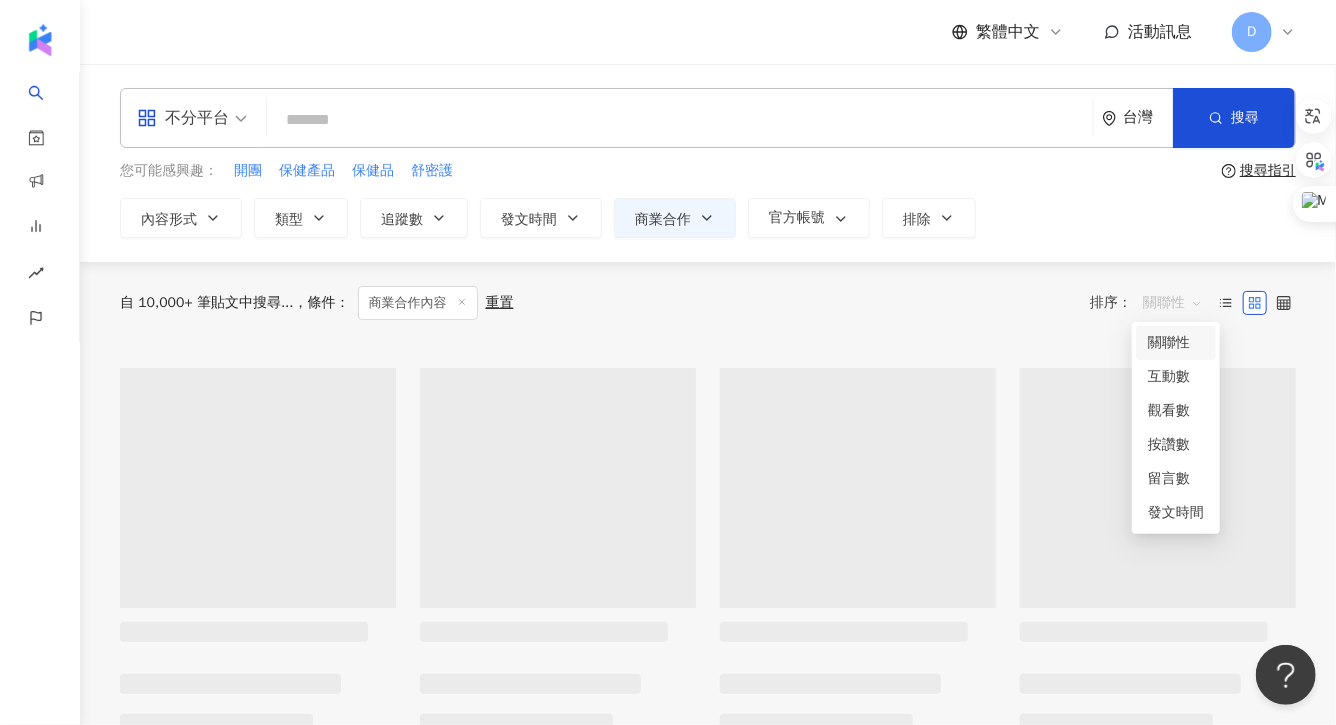 click on "關聯性" at bounding box center (1173, 303) 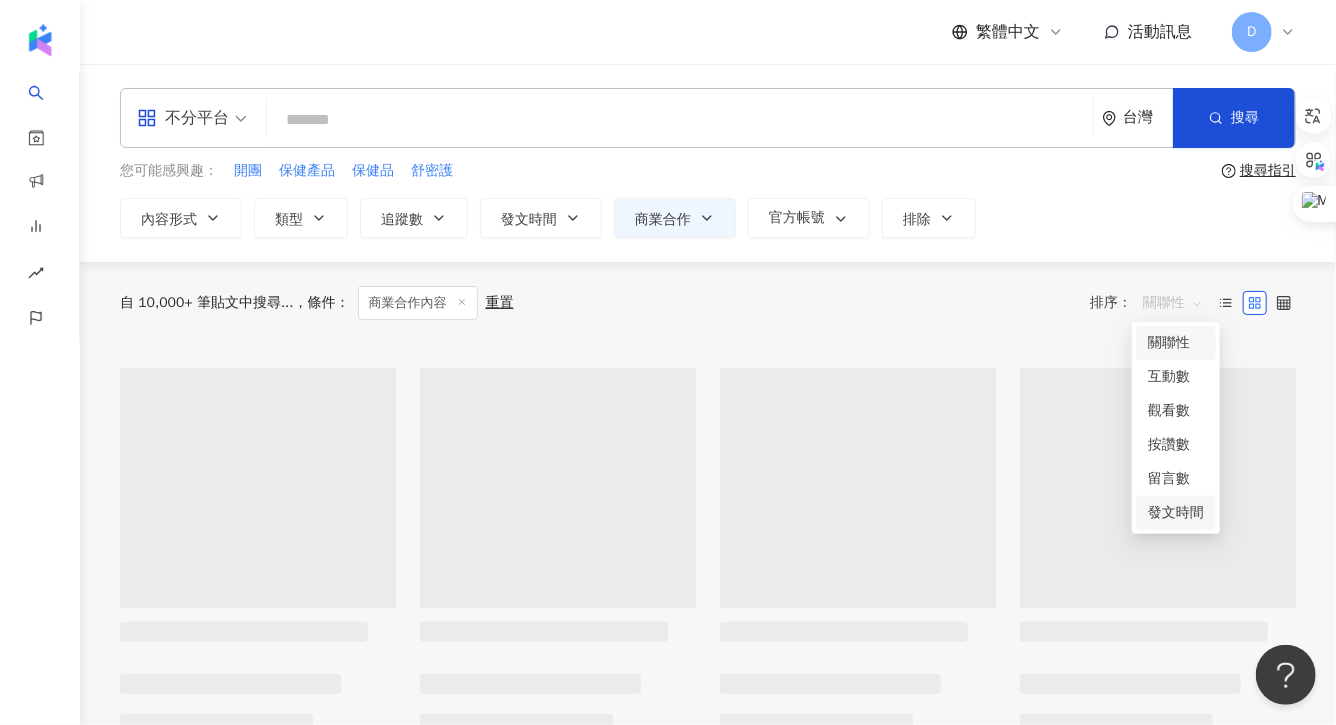 click on "發文時間" at bounding box center (1176, 513) 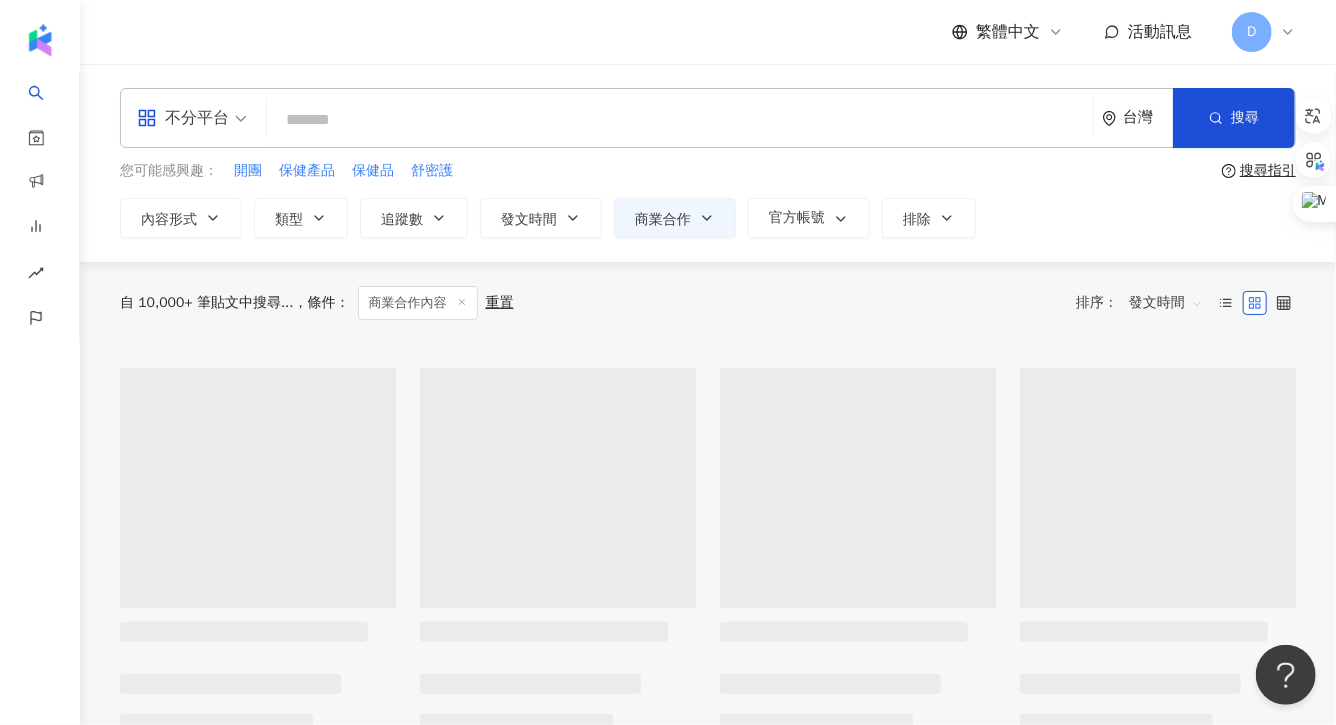 click on "內容形式 類型 追蹤數 發文時間 商業合作 官方帳號  排除  不限 商業合作內容 非商業合作內容" at bounding box center [708, 218] 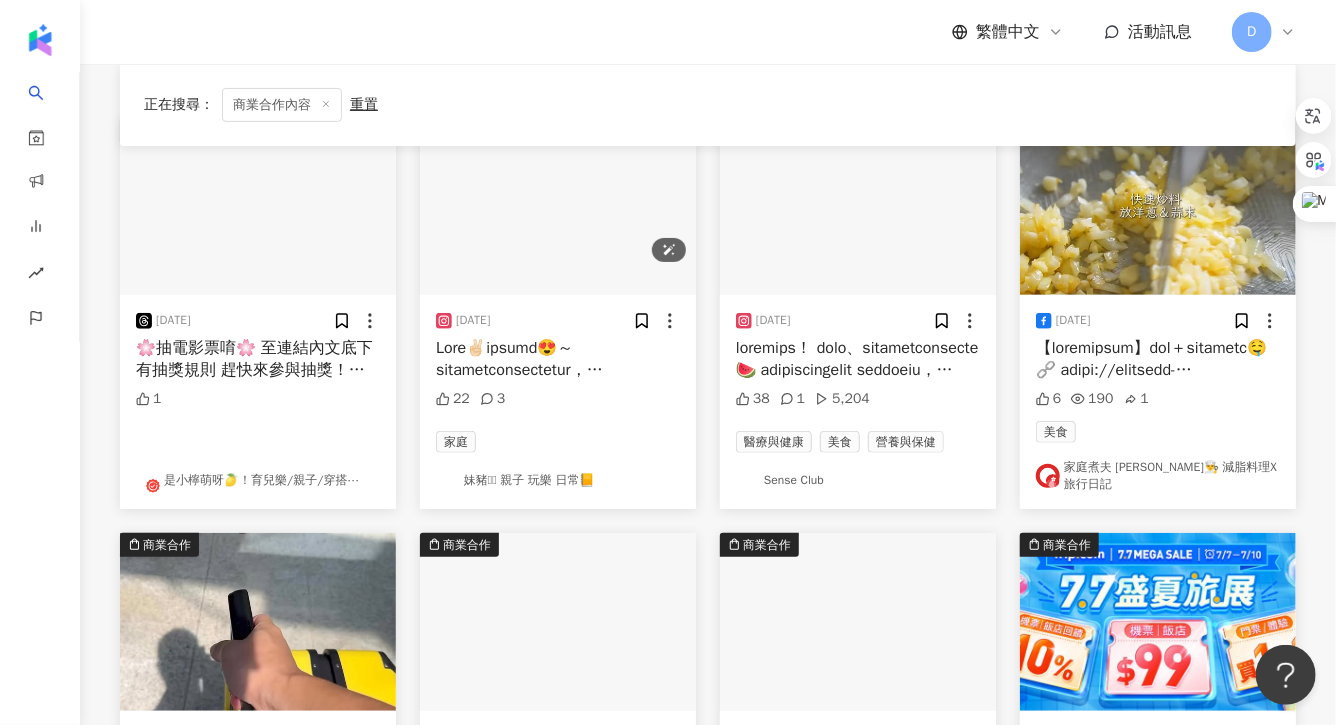scroll, scrollTop: 251, scrollLeft: 0, axis: vertical 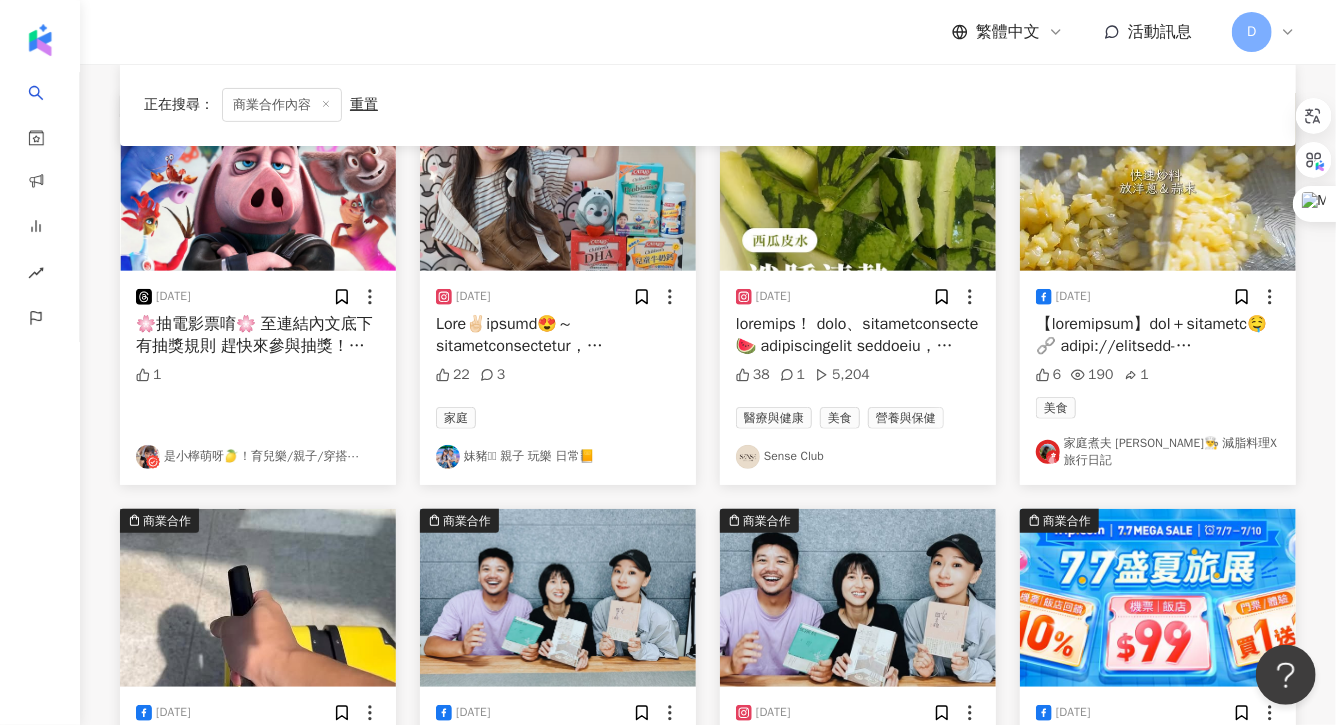 click at bounding box center [558, 335] 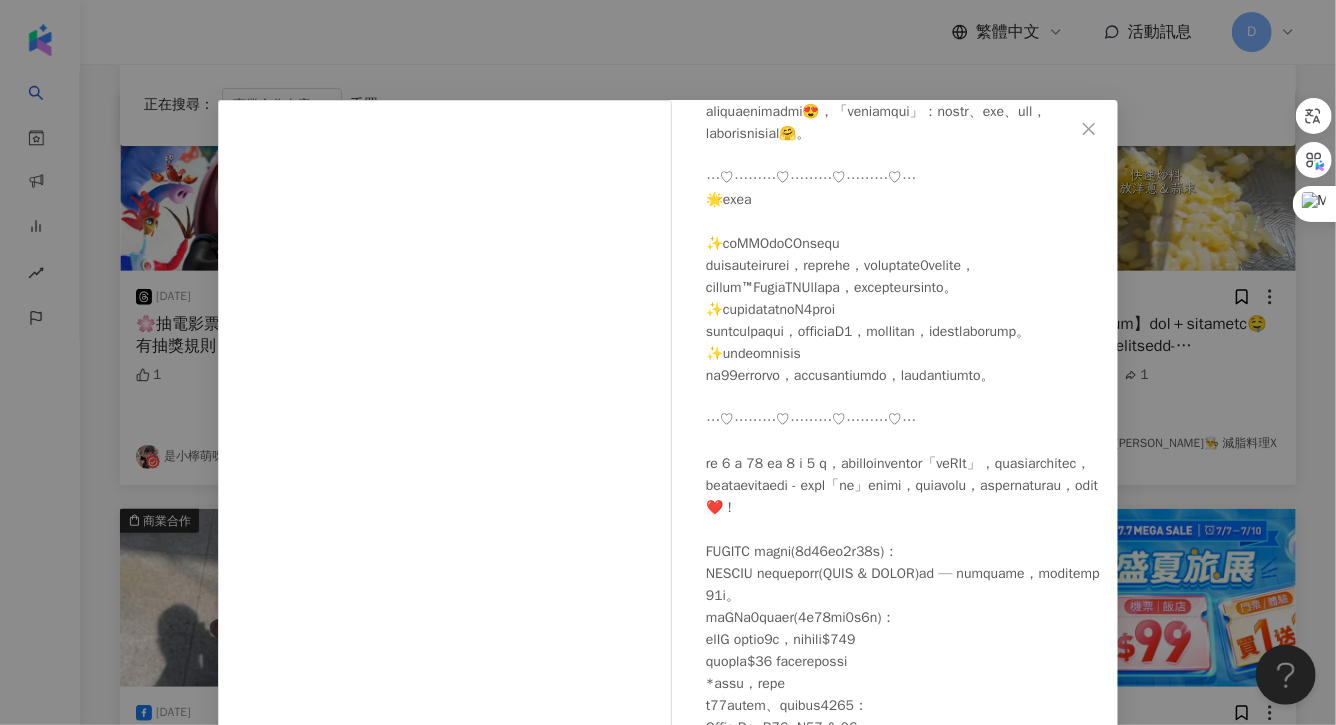 scroll, scrollTop: 372, scrollLeft: 0, axis: vertical 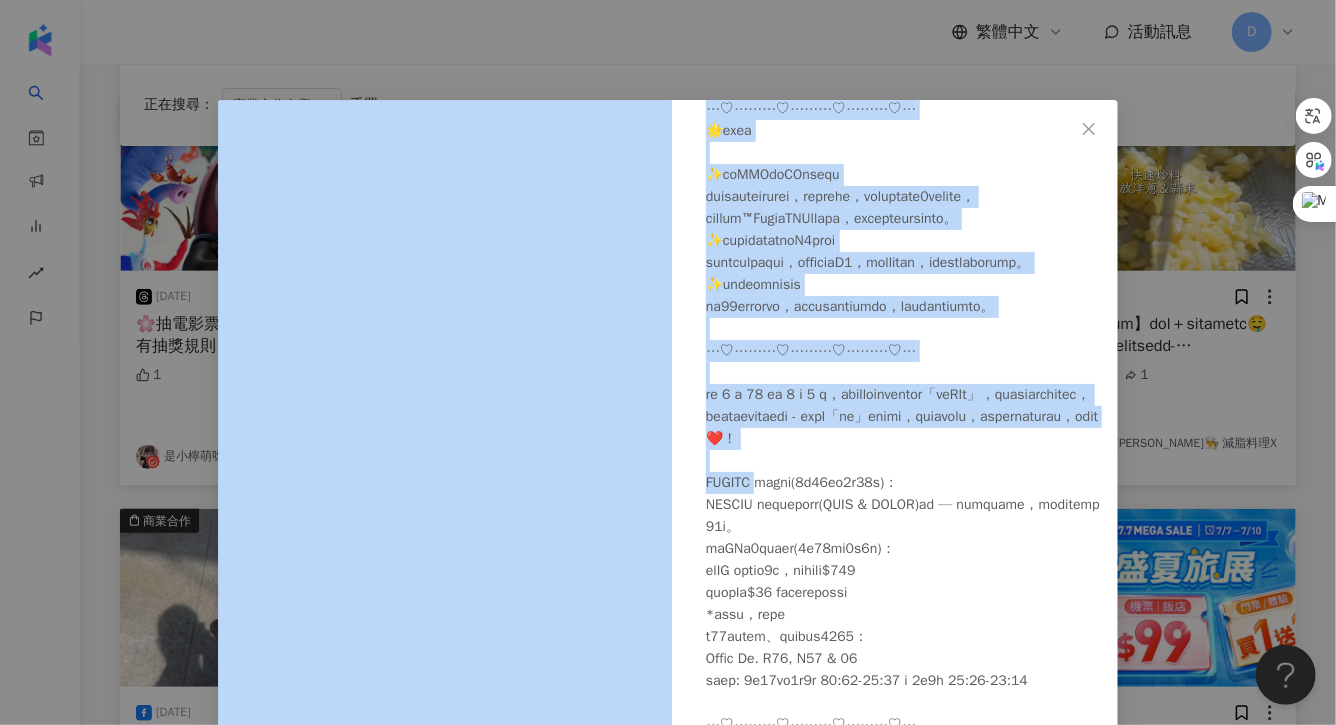 drag, startPoint x: 756, startPoint y: 458, endPoint x: 673, endPoint y: 458, distance: 83 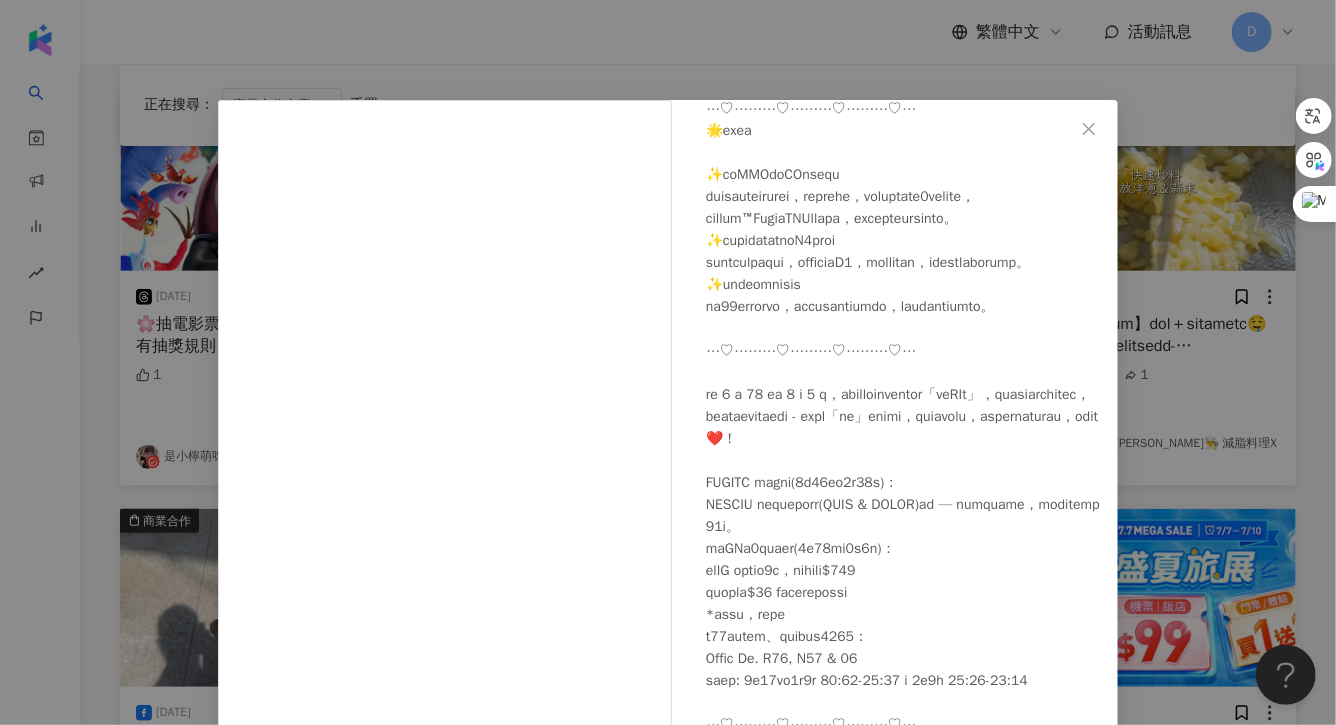 click at bounding box center (904, 406) 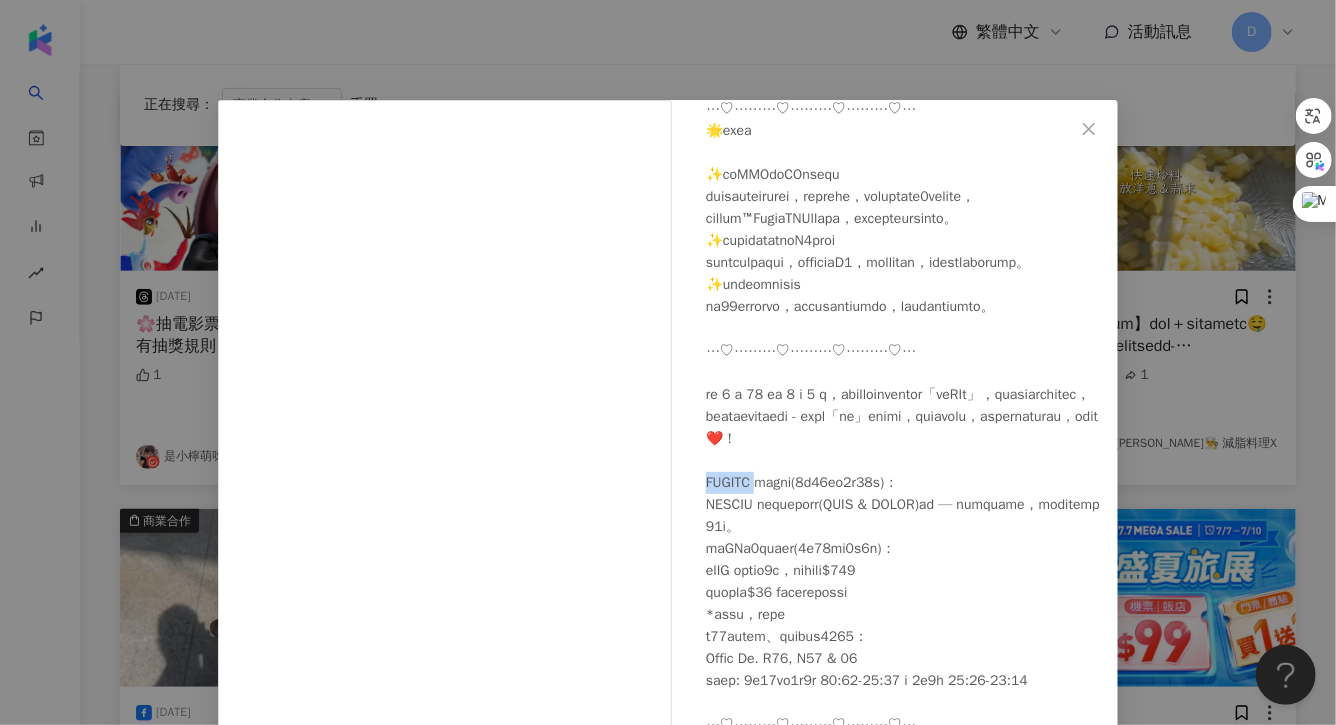 drag, startPoint x: 762, startPoint y: 457, endPoint x: 702, endPoint y: 457, distance: 60 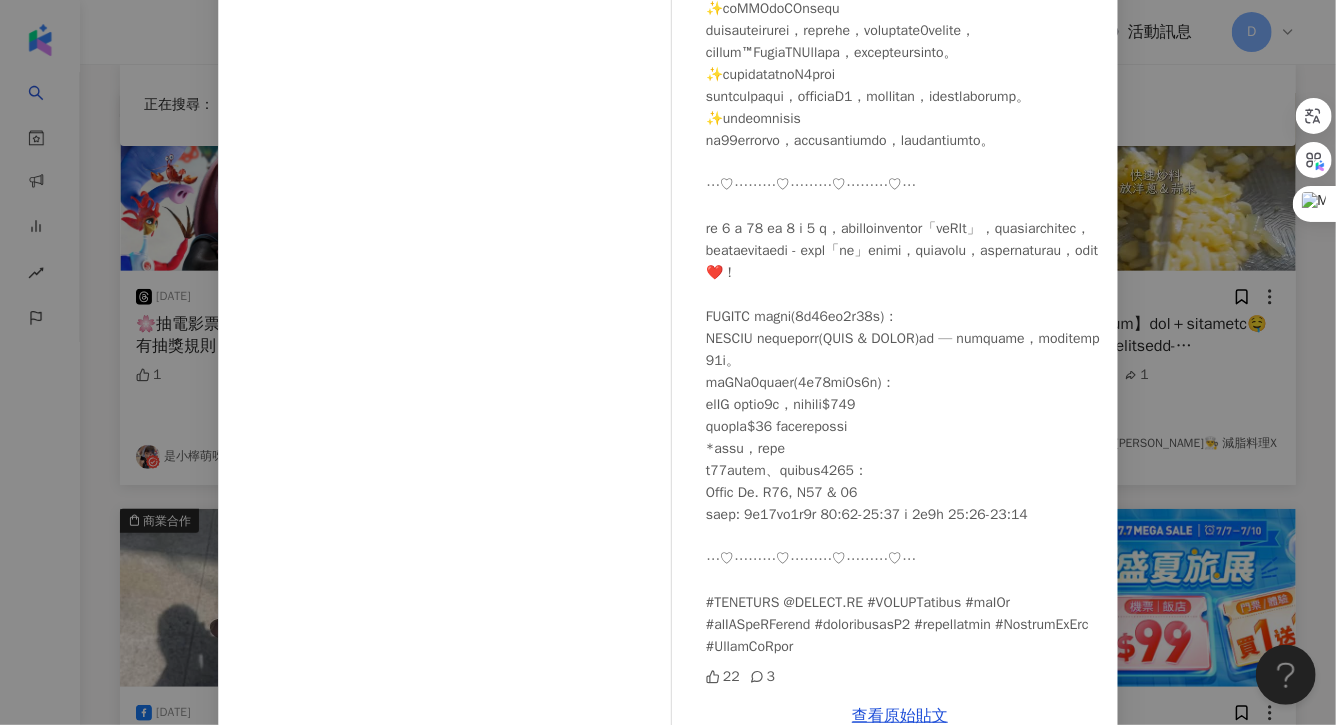 click on "妹豬🫶🏻 親子 玩樂 日常📒 [DATE] 22 3 查看原始貼文" at bounding box center (668, 362) 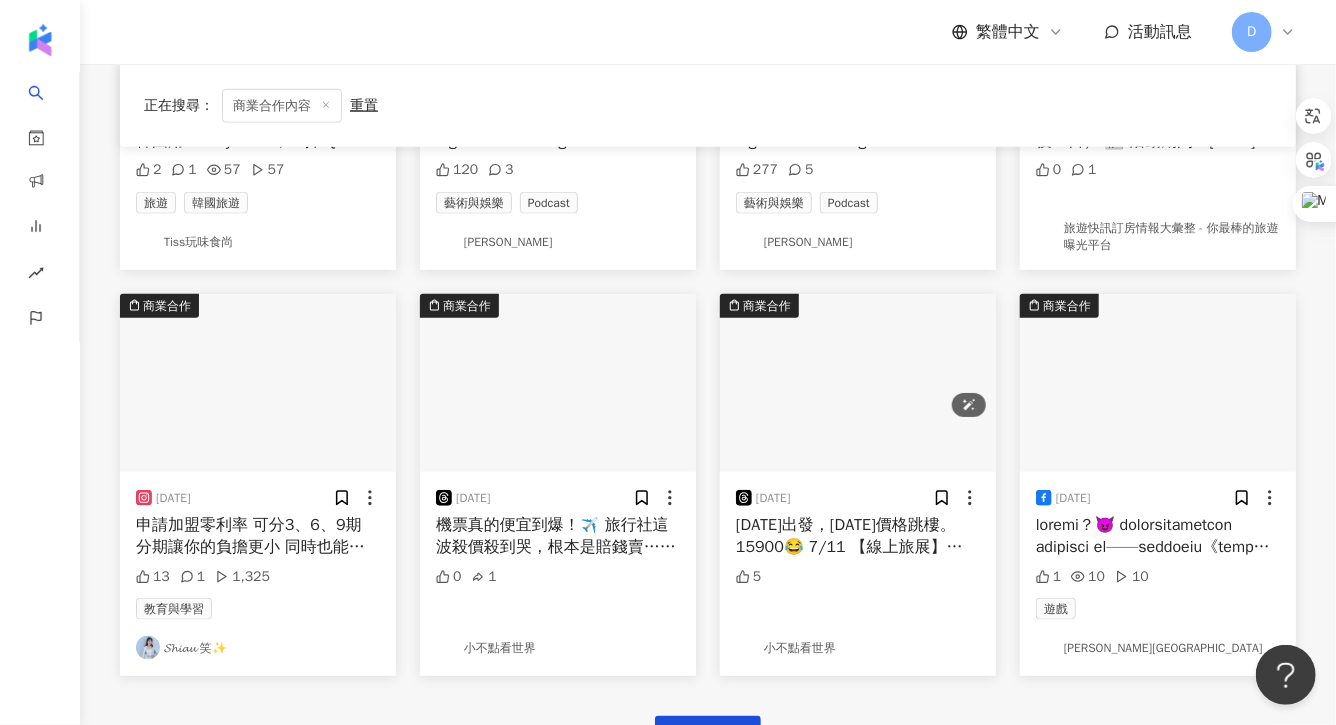scroll, scrollTop: 975, scrollLeft: 0, axis: vertical 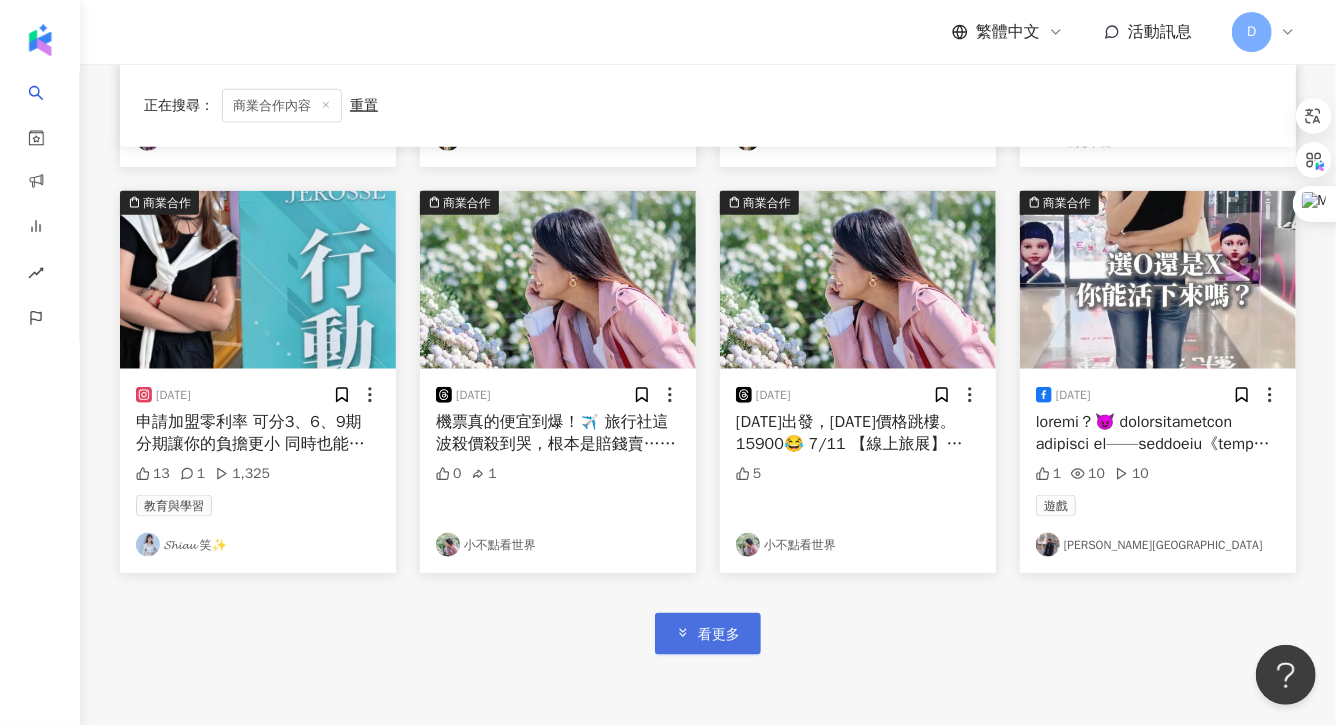 click on "看更多" at bounding box center (719, 635) 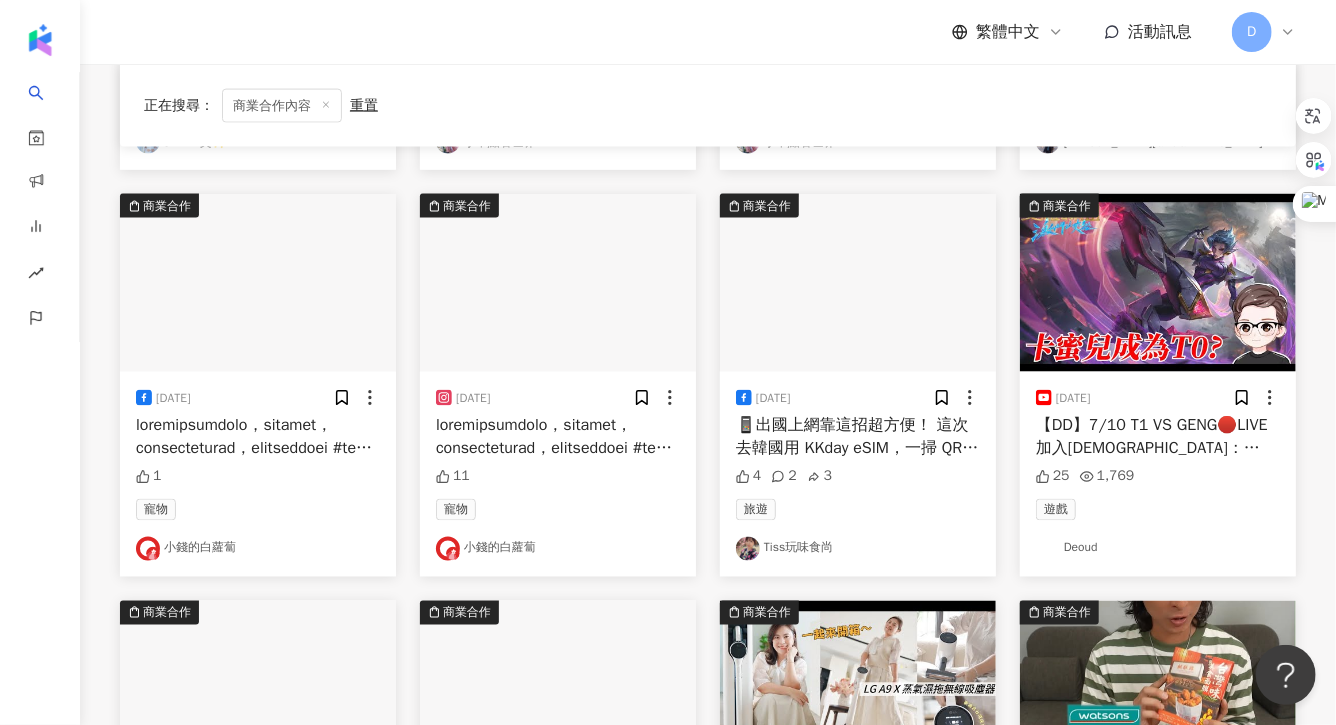 scroll, scrollTop: 1377, scrollLeft: 0, axis: vertical 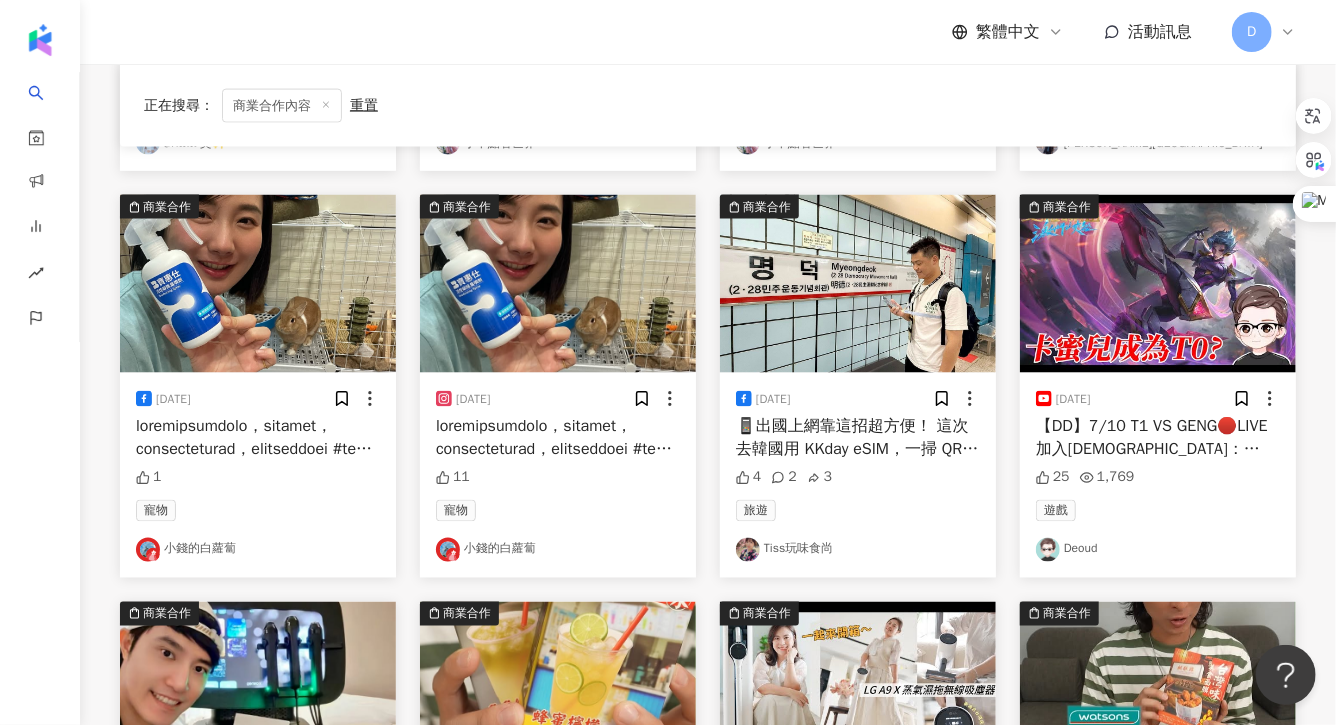 click at bounding box center [558, 437] 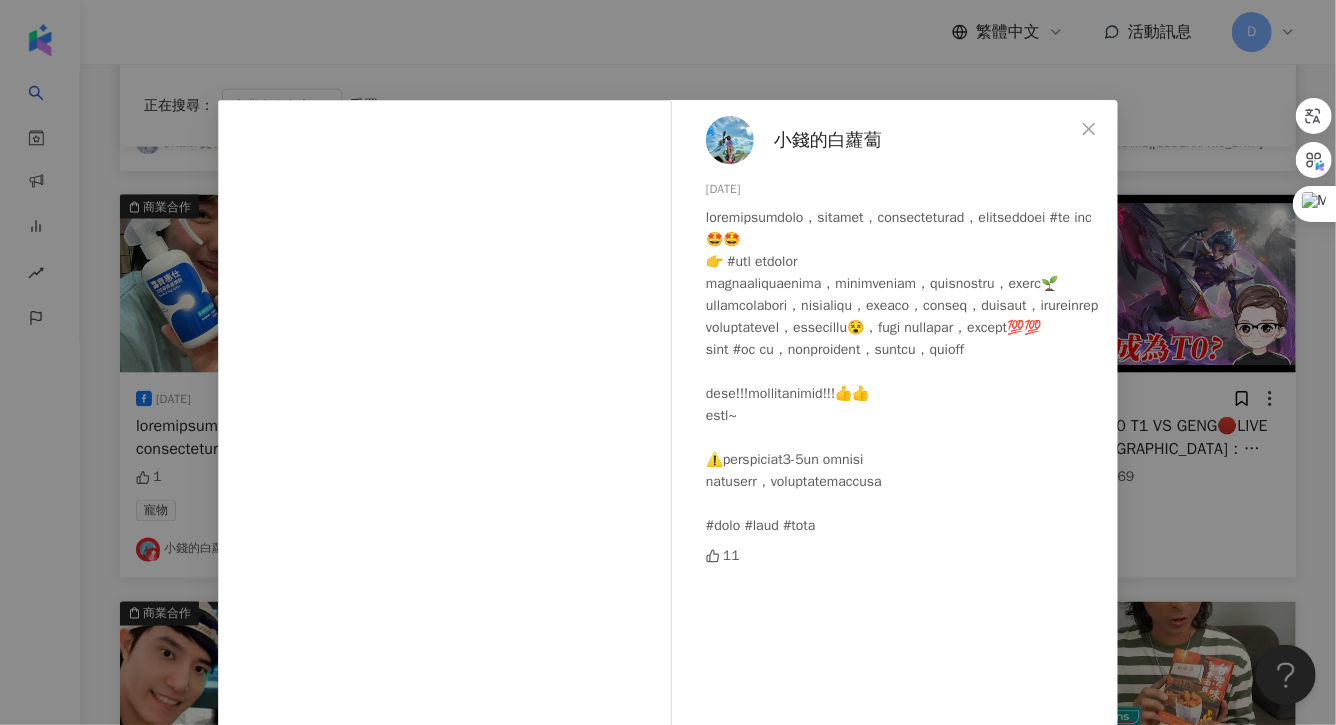 scroll, scrollTop: 187, scrollLeft: 0, axis: vertical 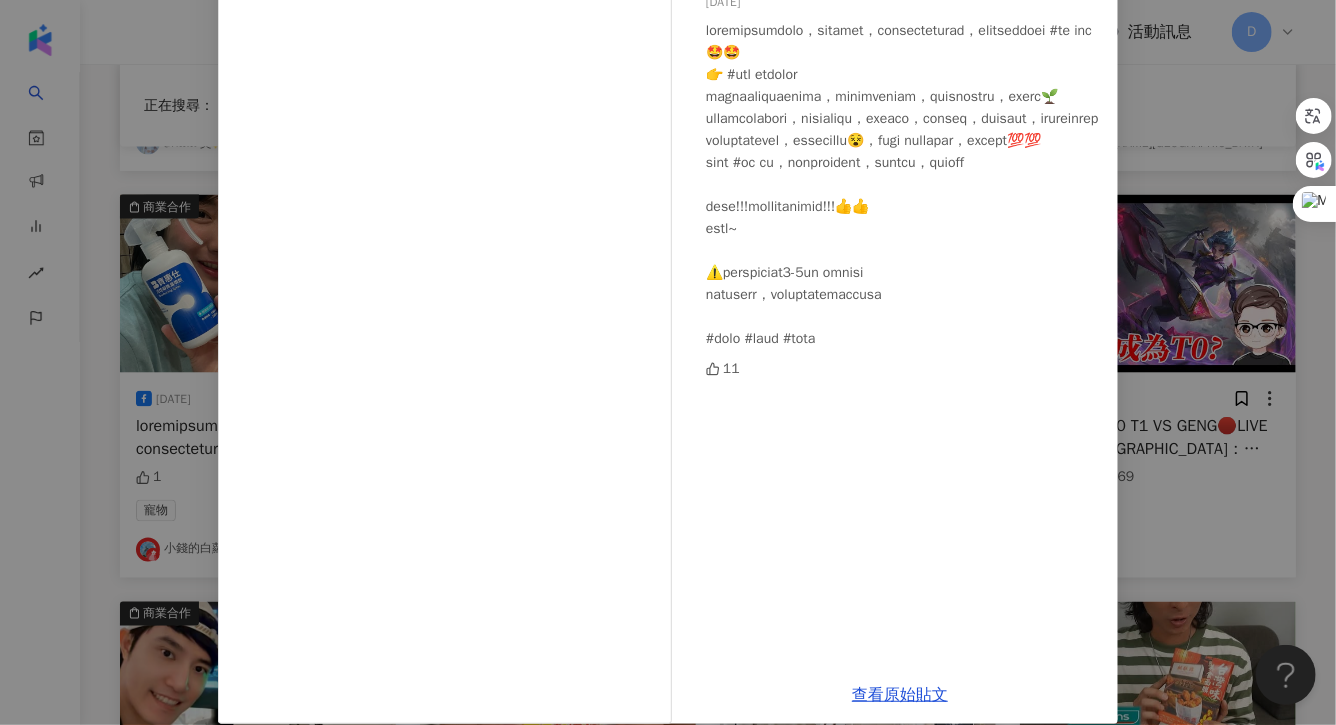 click on "小錢的白蘿蔔 [DATE] 11 查看原始貼文" at bounding box center [668, 362] 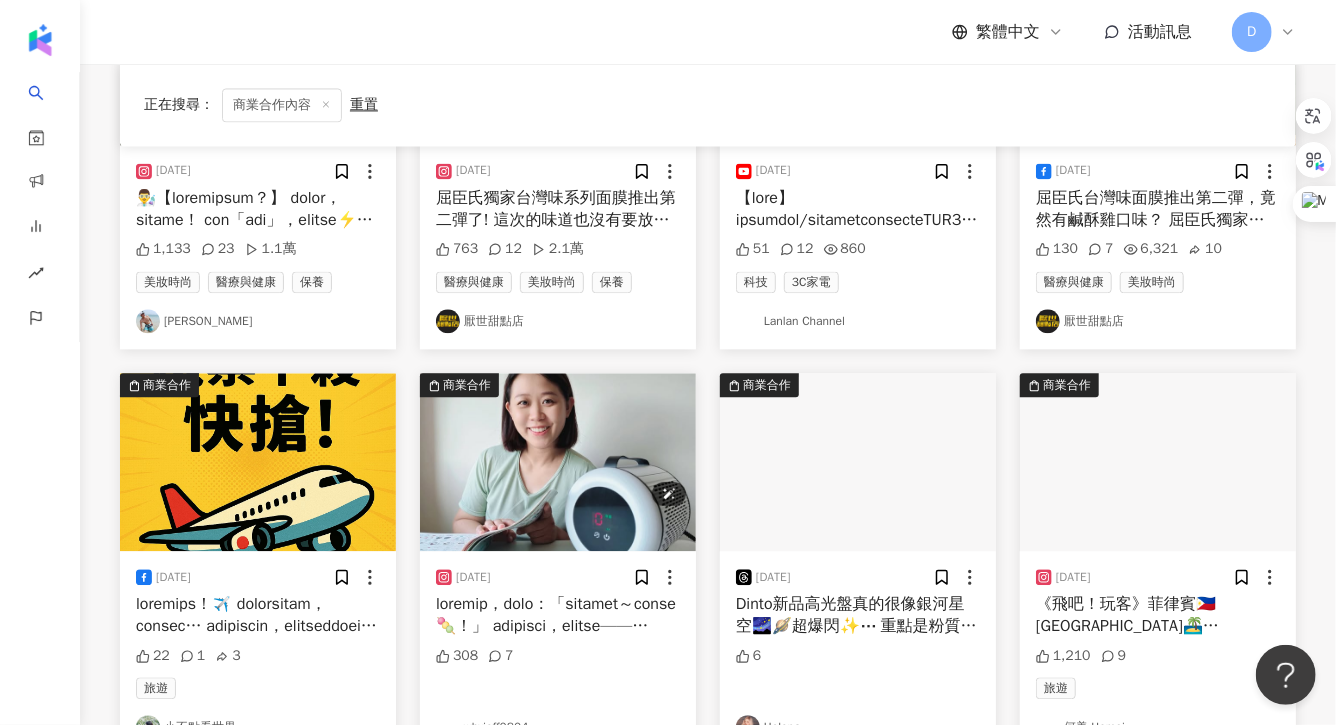 scroll, scrollTop: 2132, scrollLeft: 0, axis: vertical 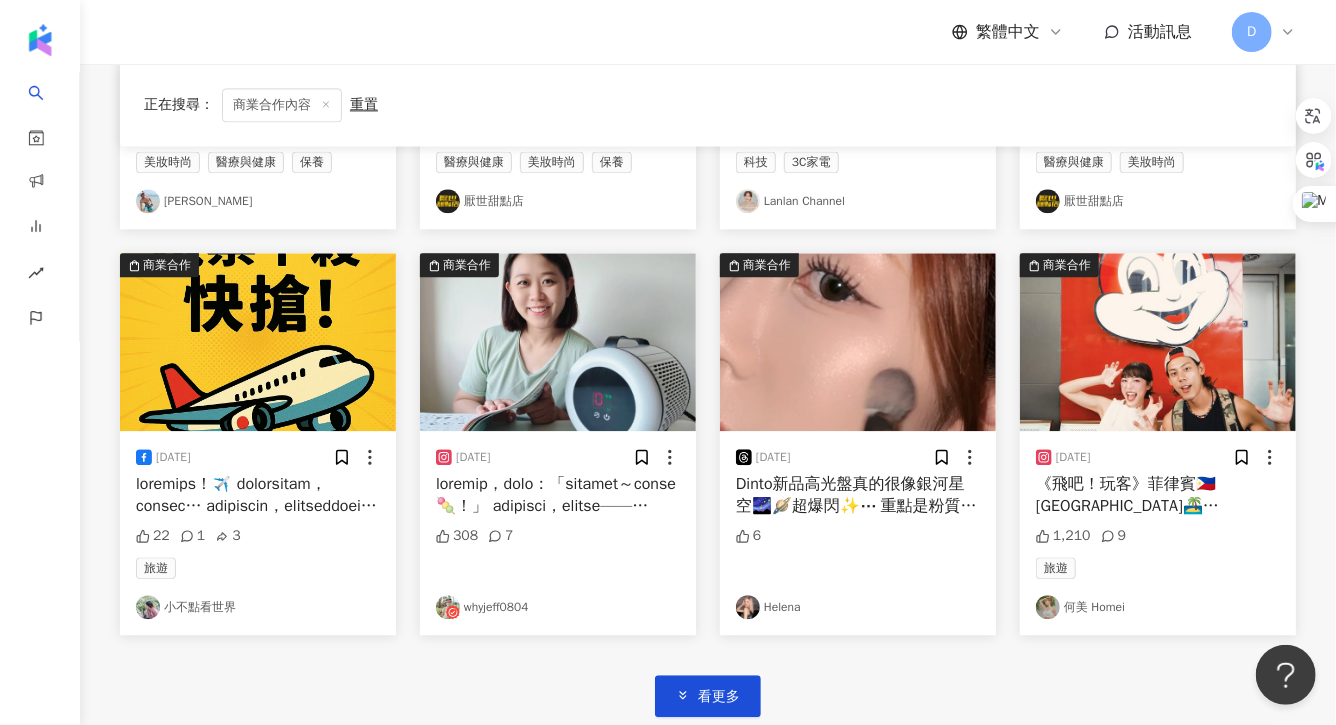 click on "Dinto新品高光盤真的很像銀河星空🌌🪐超爆閃✨⋯
重點是粉質很細膩上臉的融合度超好！！！
反覆疊擦也不會影響底妝 只會超級亮🌟
但他的這個亮度上臉又不會很突兀 顯的白一塊
太陽光下看是自然的高光水光感
晚上看那個細閃濕漉漉的很高級⋯
小小一盤除了當高光我把它當眼影亮片根本超美🥹
在臥蠶、眼頭、鼻頭、山根的地方提亮都超美！！
連用在鎖骨都很自然 這一盤我愛瘋ㅠㅠ♡🪐
想知道怎麼購買的寶寶私訊我！
[DATE] 20:00 Dinto新品銀河高光盤我主頁的官網開賣
[DATE]的影片來抽3位寶寶送高光盤給你們！" at bounding box center [858, 495] 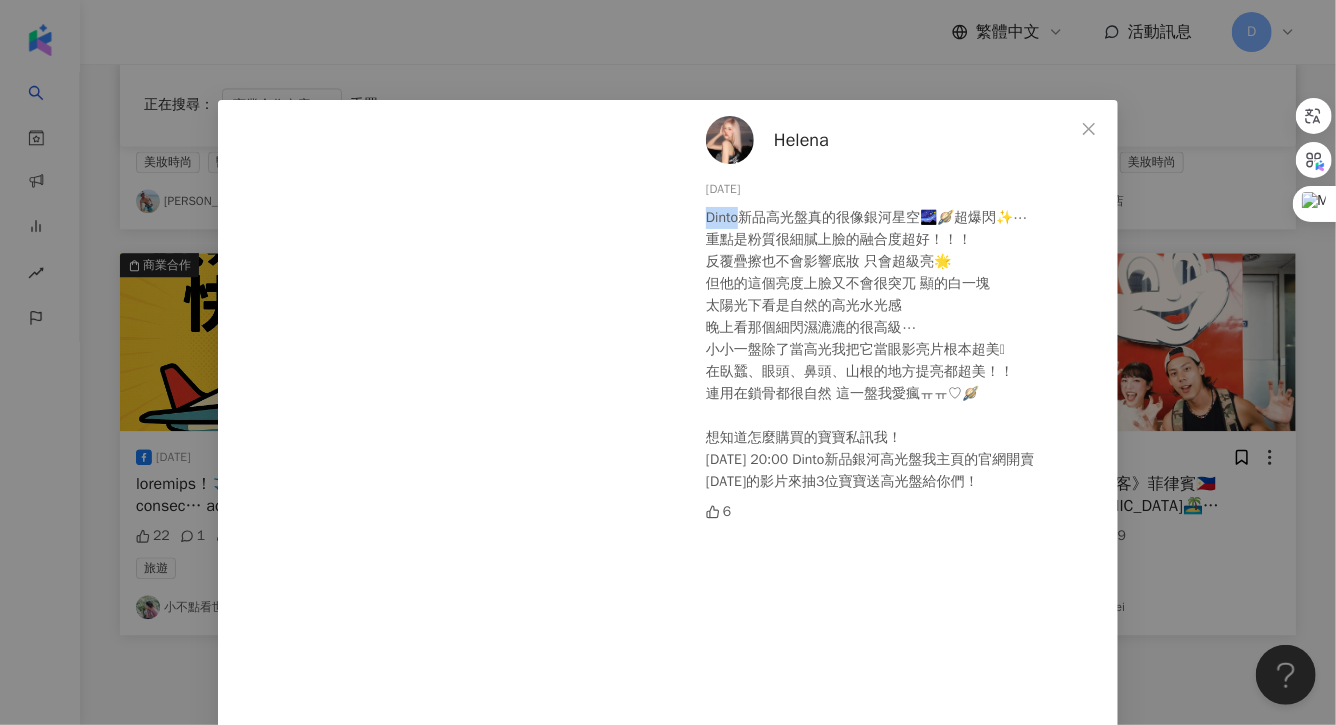 drag, startPoint x: 741, startPoint y: 218, endPoint x: 690, endPoint y: 218, distance: 51 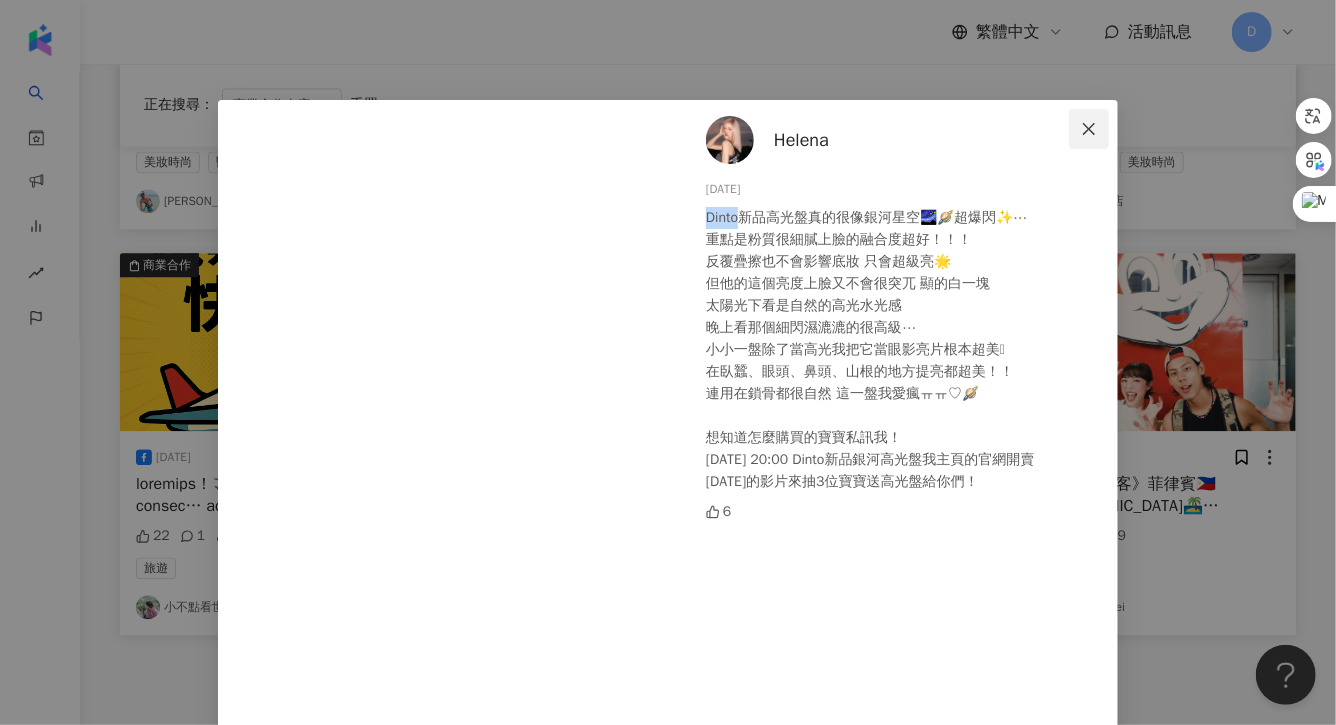 click 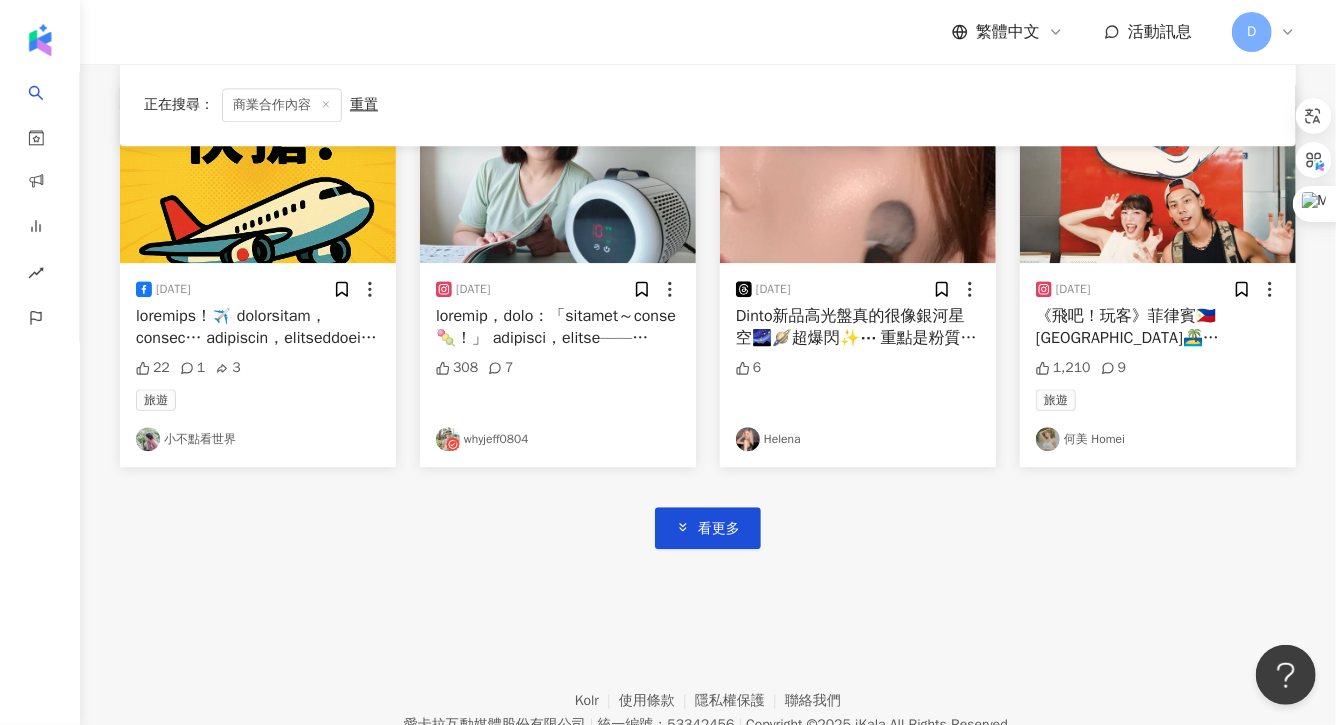 scroll, scrollTop: 2315, scrollLeft: 0, axis: vertical 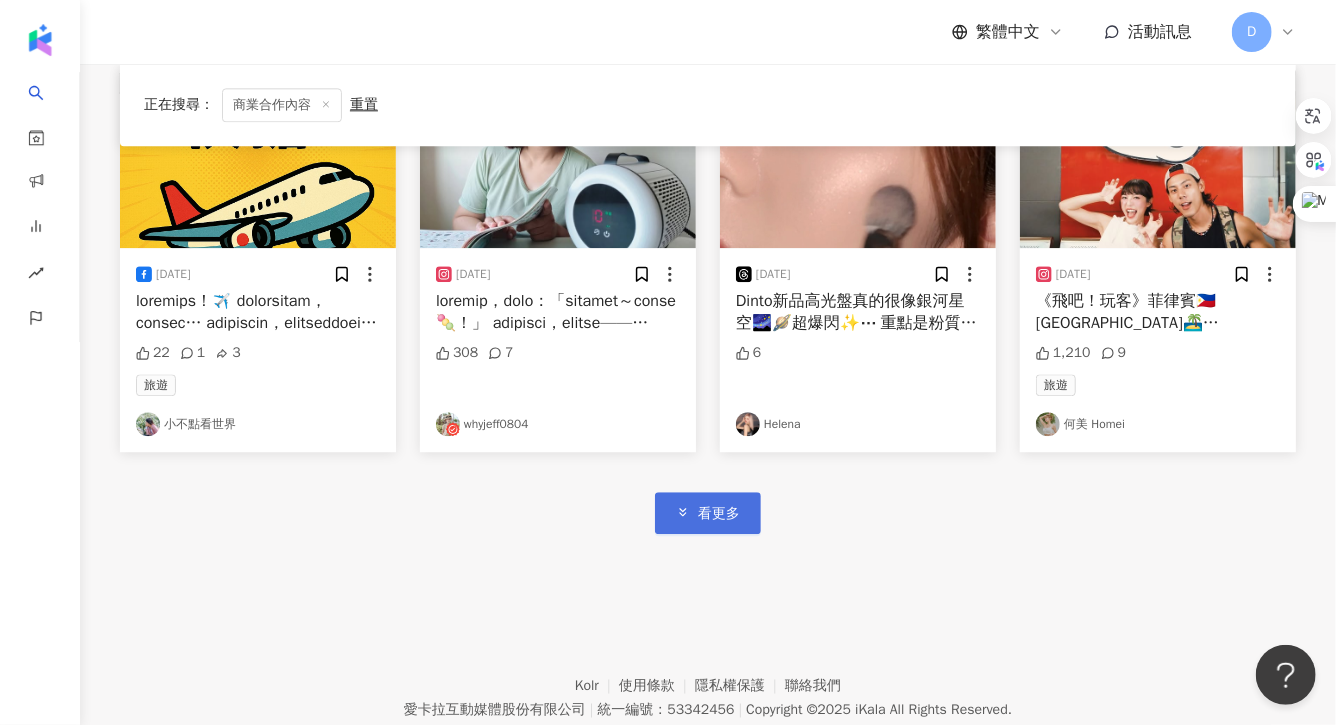 click on "看更多" at bounding box center (708, 512) 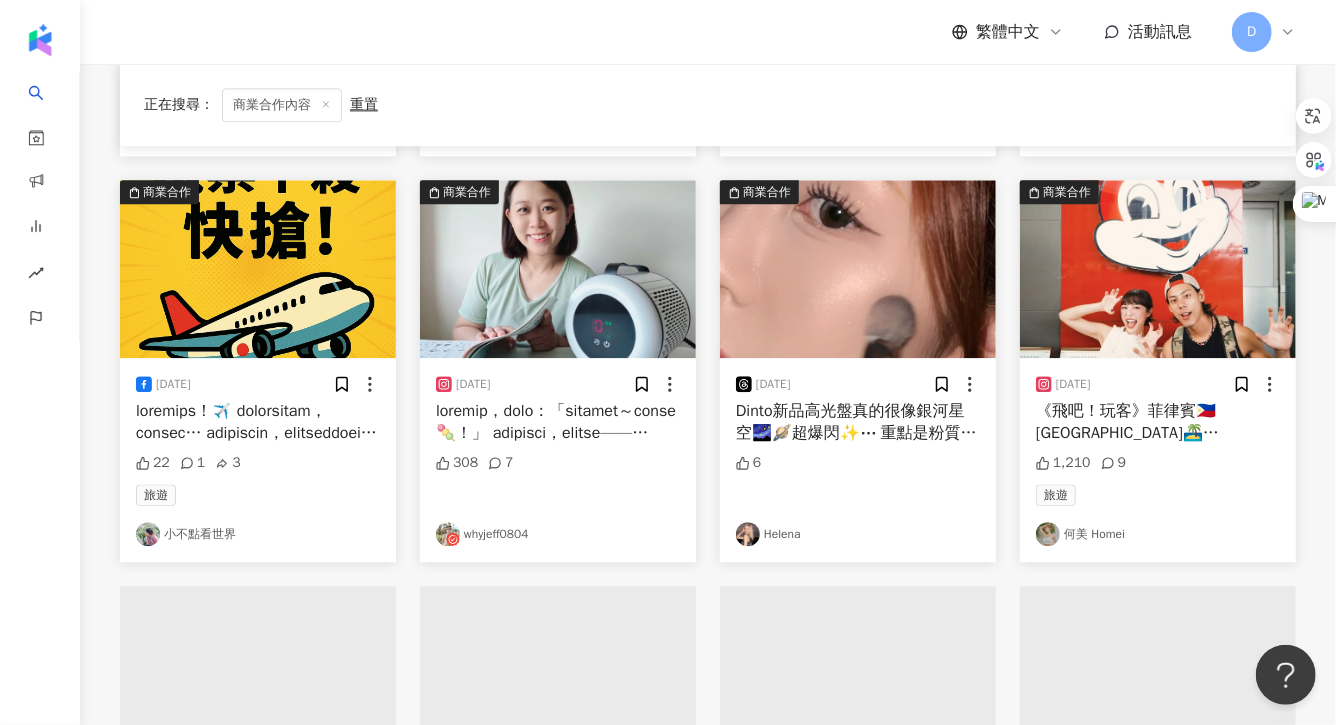 scroll, scrollTop: 2246, scrollLeft: 0, axis: vertical 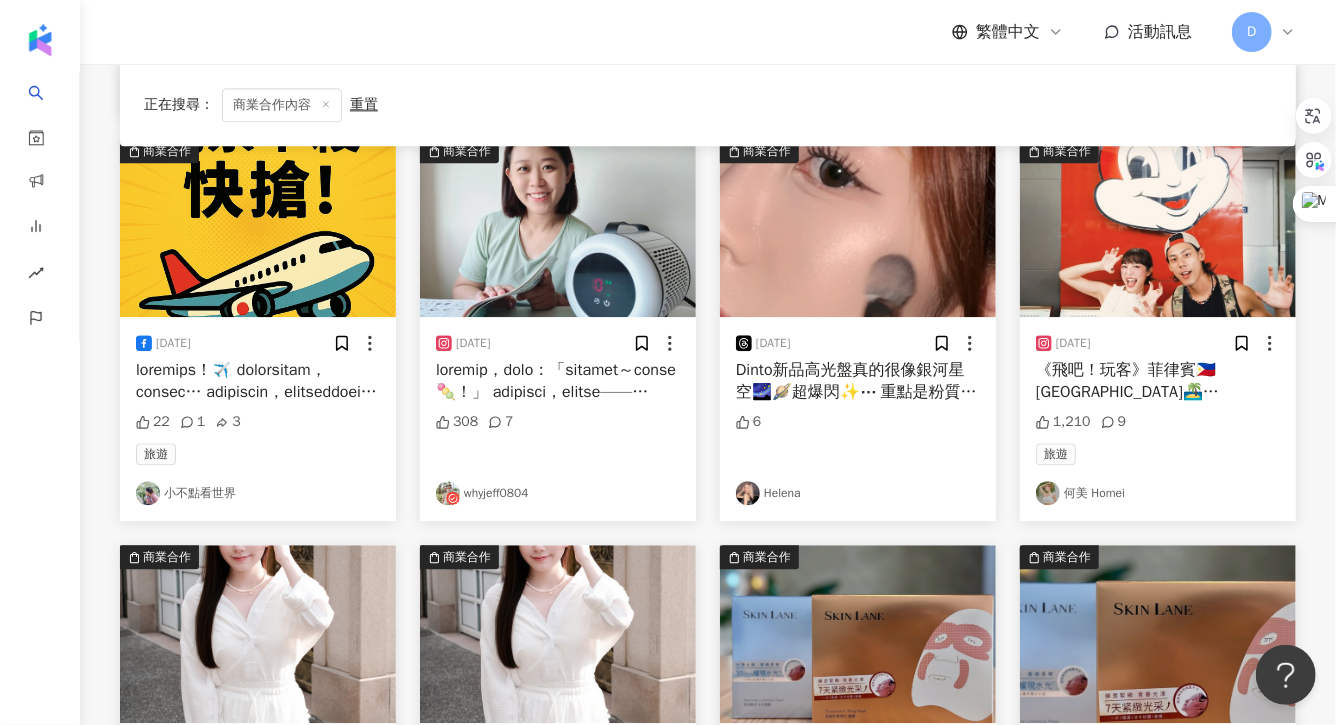 click on "《飛吧！玩客》菲律賓🇵🇭[GEOGRAPHIC_DATA]🏝️
@sanlih_iwalker @kota___k
🌟 Jollibee
📍[PERSON_NAME][GEOGRAPHIC_DATA], [GEOGRAPHIC_DATA], [GEOGRAPHIC_DATA], [GEOGRAPHIC_DATA], 菲律賓
🌟[GEOGRAPHIC_DATA]風帆觀光
🌟D-mall（逛街）
🌟Coco Mama（椰子殼冰）
[GEOGRAPHIC_DATA][STREET_ADDRESS], 菲律賓
🌟Crust Beach Bar & Restaurant（自助餐）
📍XWF8+68W, Malay, Aklan, 菲律賓" at bounding box center [1158, 381] 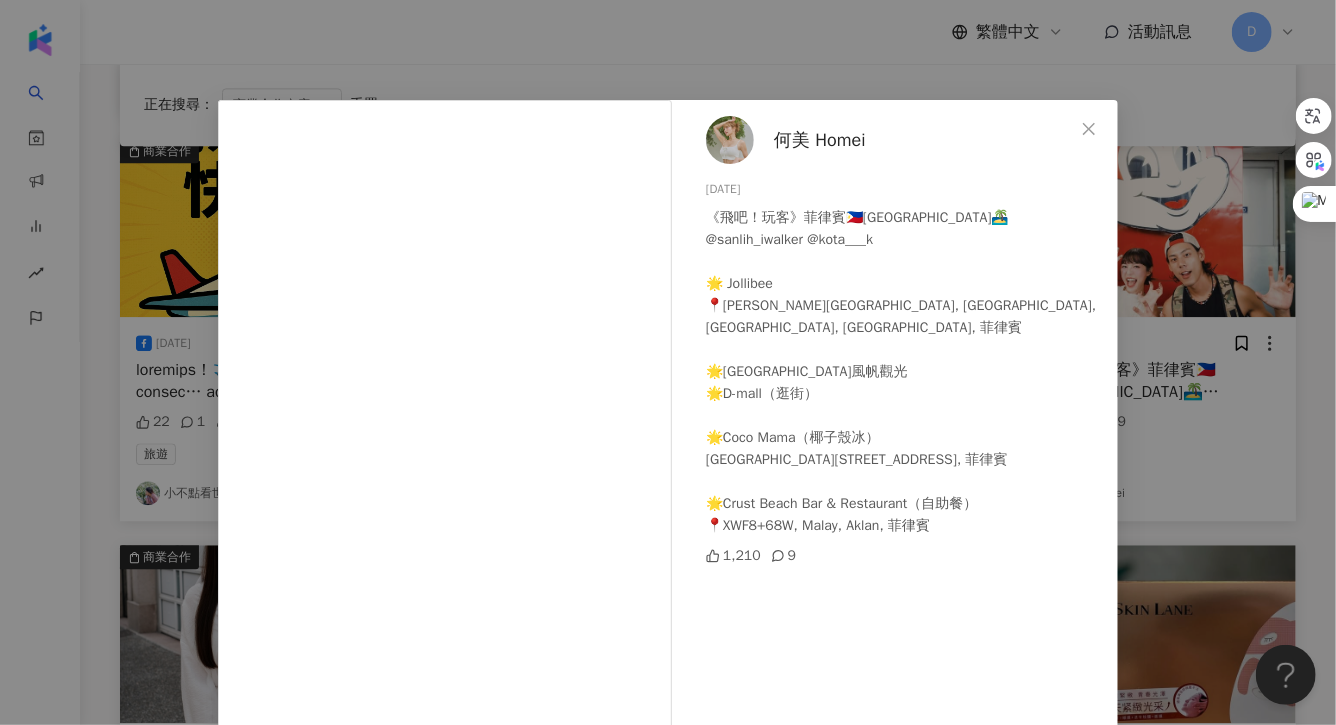 click on "何美 Homei [DATE] 《飛吧！玩客》菲律賓🇵🇭[GEOGRAPHIC_DATA]🏝️
@sanlih_iwalker @kota___k
🌟 Jollibee
📍[PERSON_NAME][GEOGRAPHIC_DATA], [GEOGRAPHIC_DATA], [GEOGRAPHIC_DATA], [GEOGRAPHIC_DATA], 菲律賓
🌟[GEOGRAPHIC_DATA]風帆觀光
🌟D-mall（逛街）
🌟Coco Mama（椰子殼冰）
[GEOGRAPHIC_DATA], 菲律賓
🌟Crust Beach Bar & Restaurant（自助餐）
📍XWF8+68W, Malay, Aklan, 菲律賓 1,210 9 查看原始貼文" at bounding box center [668, 362] 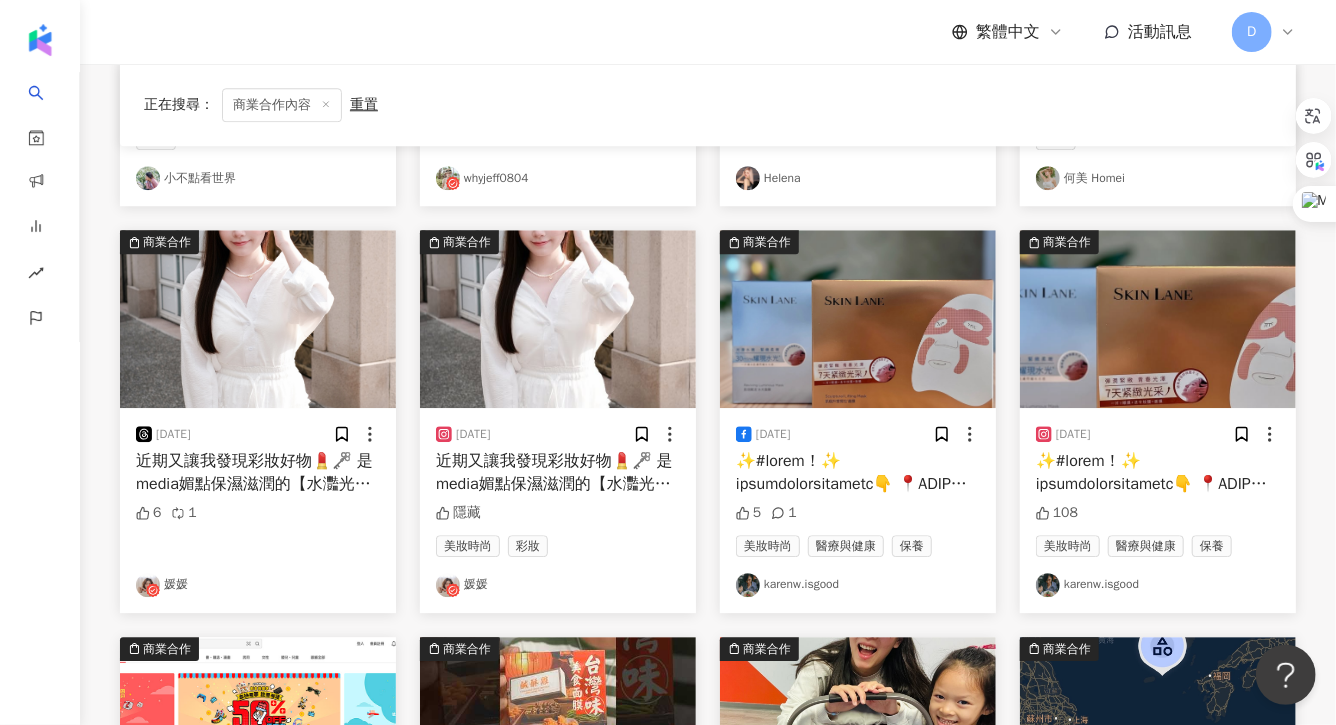 scroll, scrollTop: 2560, scrollLeft: 0, axis: vertical 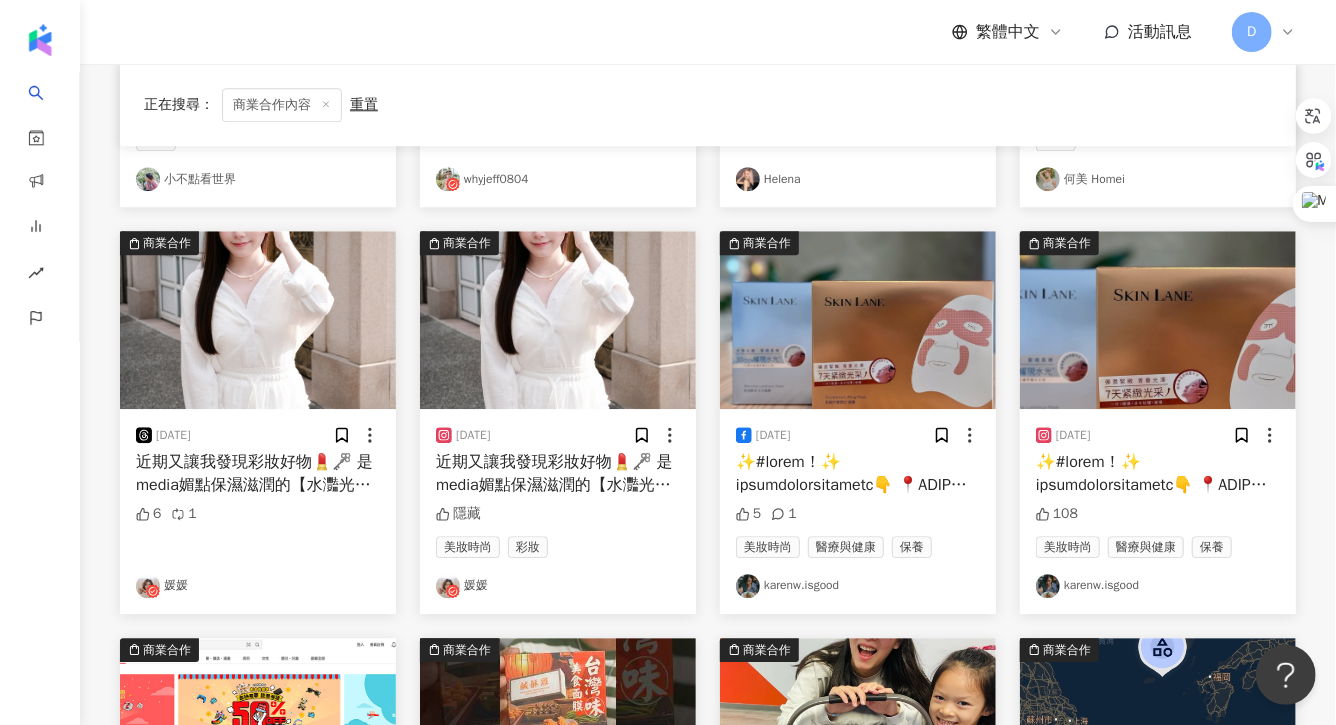 click on "近期又讓我發現彩妝好物💄🗝️
是media媚點保濕滋潤的【水灩光唇膏】
玻尿酸＋膠原蛋白組合讚讚～
🌟膚色提亮粒子讓唇妝超透亮！
妝前不必擦護唇膏！就可以有水潤嘟嘟唇啦✨
.
這次新色新選擇🪄低飽和色適合日常上班
隨手一擦都能有好氣色！
BE-02 奶茶🧋溫柔精緻感奶茶裸棕色
RD-06 紅莓🍓氣質氛圍的紅莓果漿色澤
PK-05 蜜桃🍑我最Pick ！自然清新蜜桃調
.
既有人氣色🪄高飽和色適合外出或聚會都超有氣場
RS-04 酒紅🍷帶點成熟感的玫瑰酒紅色
OR-01 甜橙🍊感覺活力滿點的甜橙橘色
不管是日常上班還是週末放鬆時光
通通都能找到命定色！🫶🏻
.
@media_official_tw
#媚點 #media #水灩光唇膏 #唇水嫩 #唇出色" at bounding box center [558, 473] 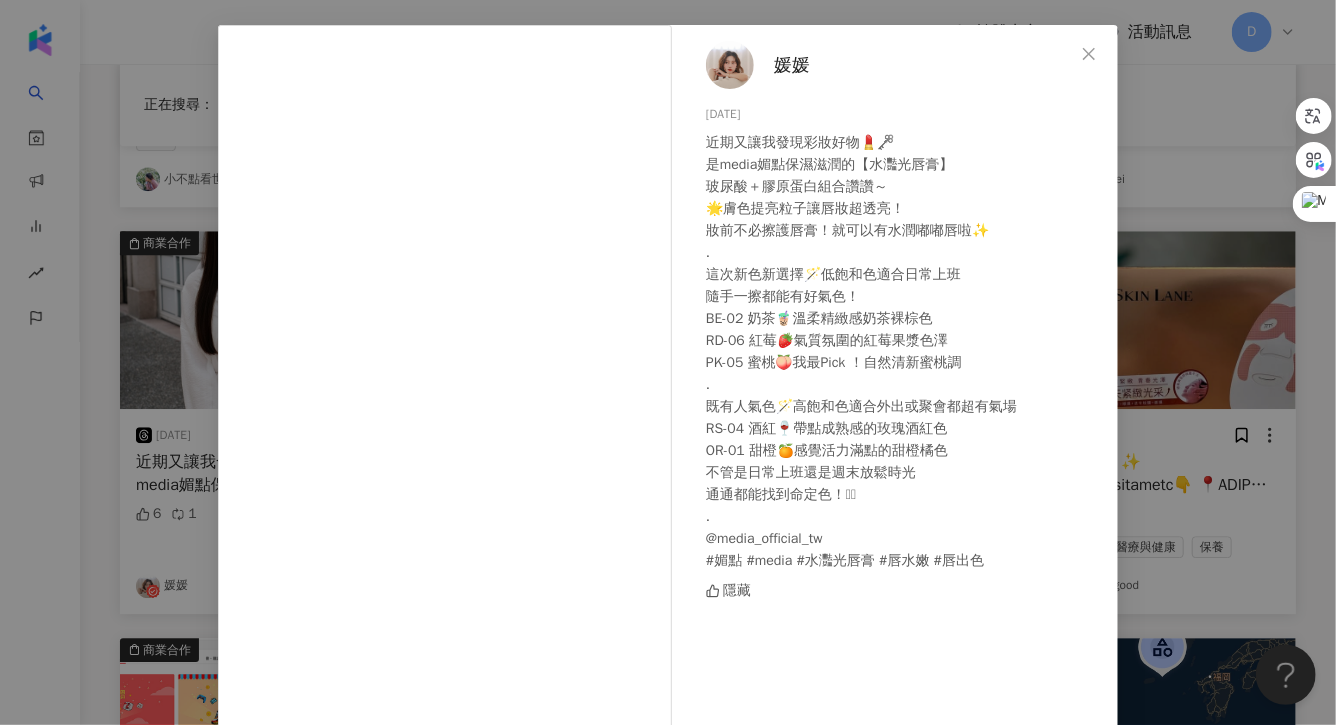 scroll, scrollTop: 82, scrollLeft: 0, axis: vertical 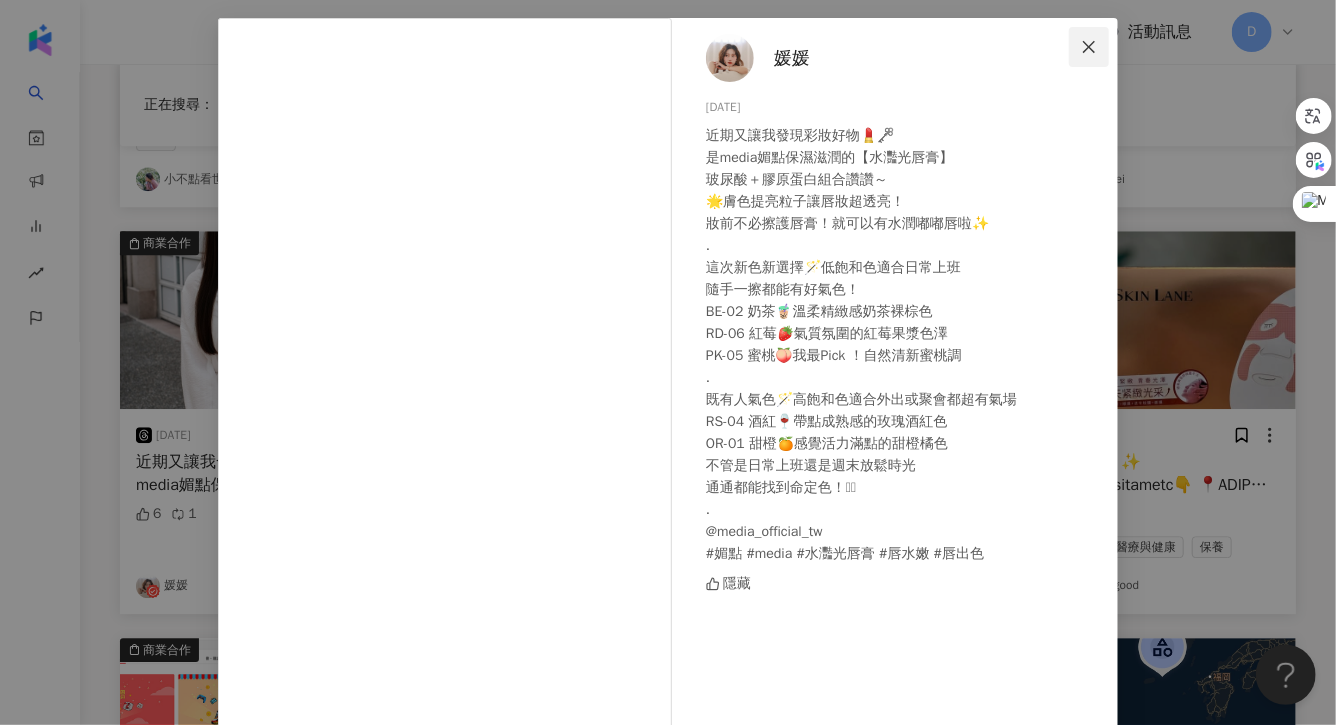 click 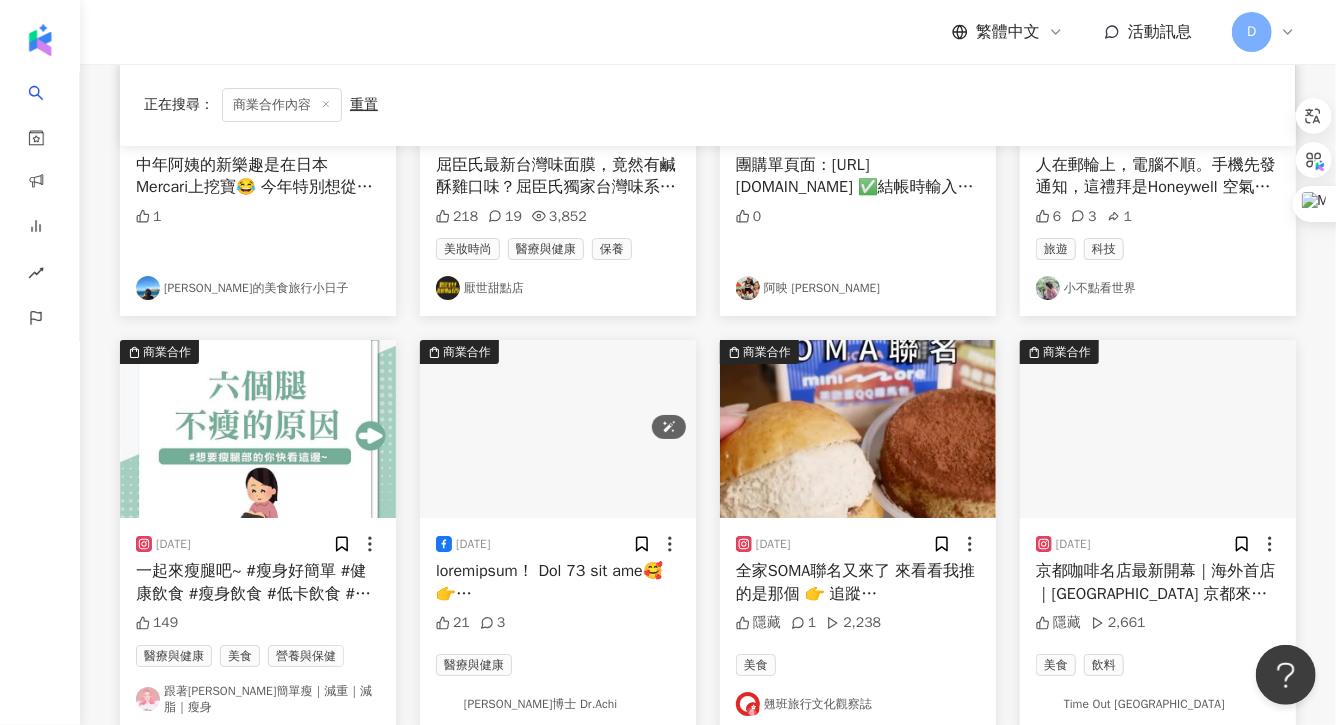 scroll, scrollTop: 3379, scrollLeft: 0, axis: vertical 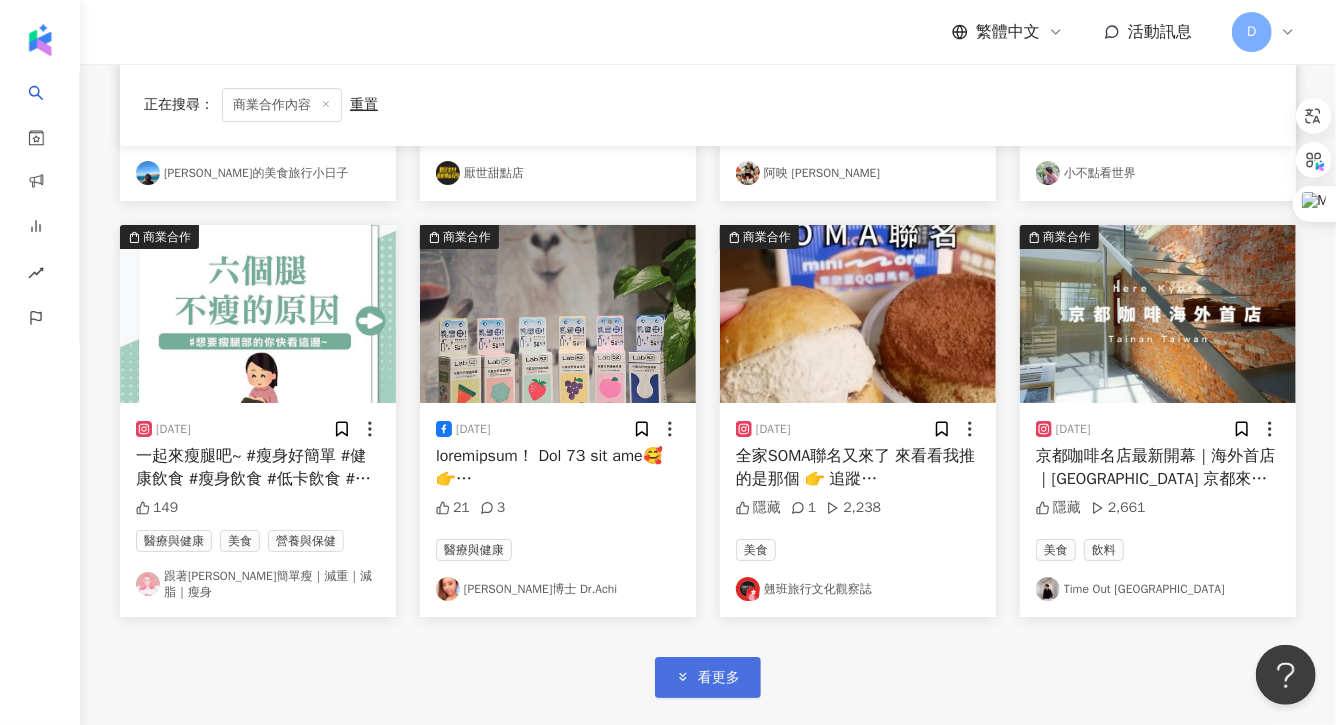 click on "看更多" at bounding box center (708, 677) 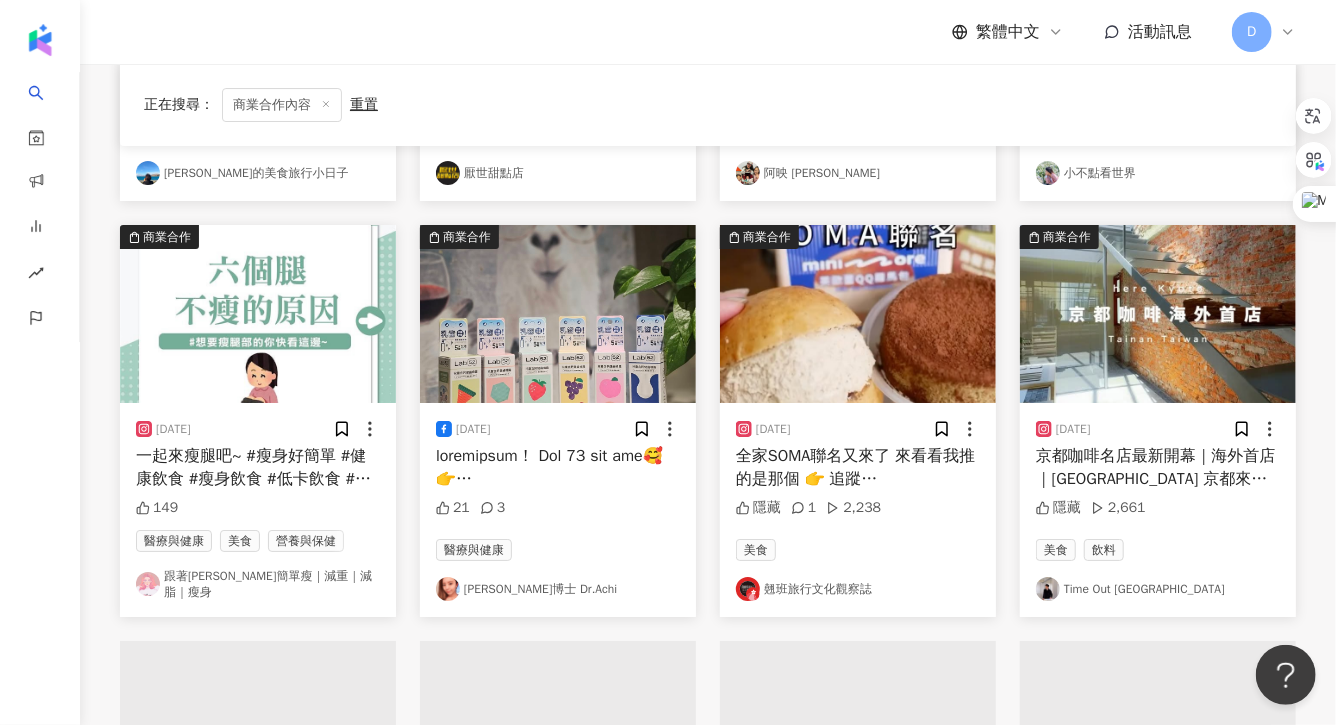 click on "京都咖啡名店最新開幕｜海外首店｜[GEOGRAPHIC_DATA]
京都來的Here Kytoto，由世界拉花冠軍、前 %ARABICA 首席咖啡師[PERSON_NAME]創立，這座來自日本的咖啡品牌，將京都的簡約與細膩，帶進台南溫暖的陽光與紅磚老屋。
除了咖啡之外，「here [GEOGRAPHIC_DATA]」的另一位主角，是招牌甜點「可麗露」。
海外首店建築由日本 Puddle 公司、[PERSON_NAME]設計，保留百年老屋與紅磚特色，引入大量自然光，一樓吧台與玻璃窗可隱約看到對面古廟清水寺，保留原屋樑柱，場域時空與味覺交織的對話。
靜坐窗邊，陽光灑落紅磚地，無論是晨間時光，或午後小歇，這裡都是城市中一處安靜的片刻。
——
here [GEOGRAPHIC_DATA] | 開山・清水
[STREET_ADDRESS]
———
#台南咖啡 #咖啡 #[GEOGRAPHIC_DATA] #[GEOGRAPHIC_DATA]景點 #台南旅遊 #台南景點 #[GEOGRAPHIC_DATA]  #herekyoto #台南咖啡 #[GEOGRAPHIC_DATA]☕️ #coffee #台南下午茶" at bounding box center [1158, 467] 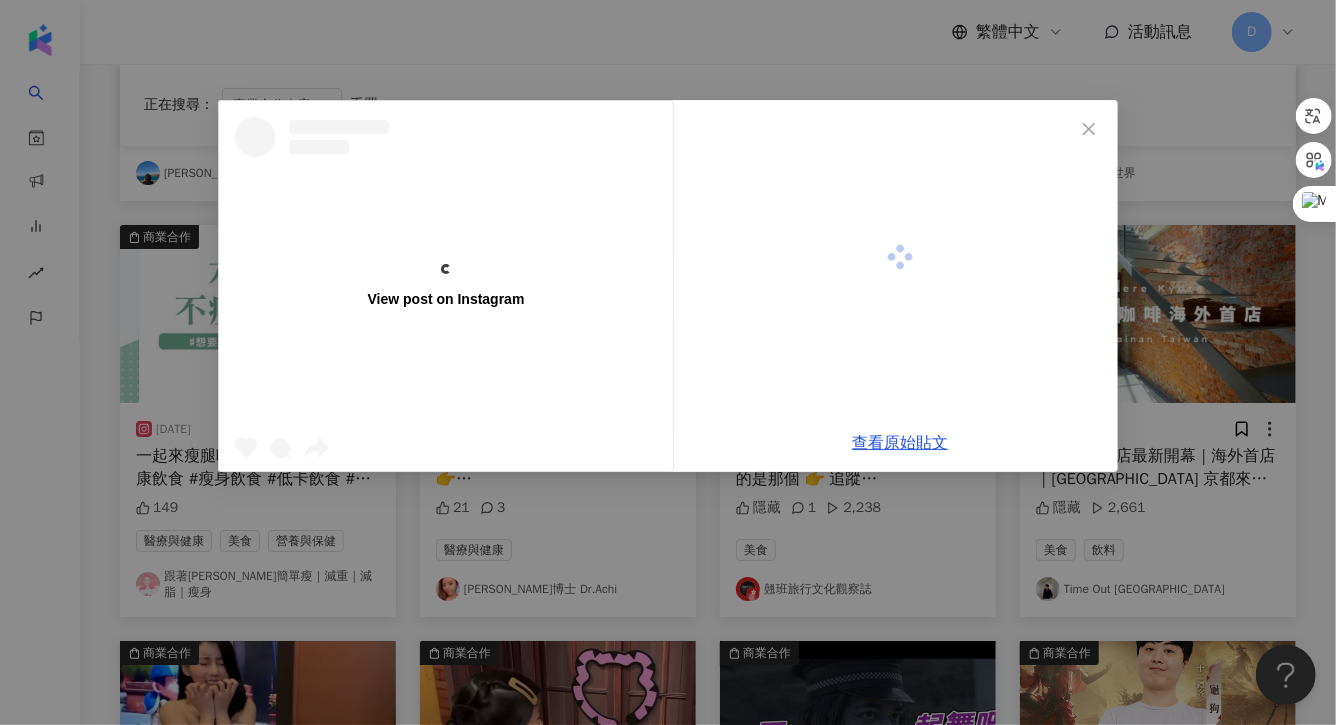 scroll, scrollTop: 100, scrollLeft: 0, axis: vertical 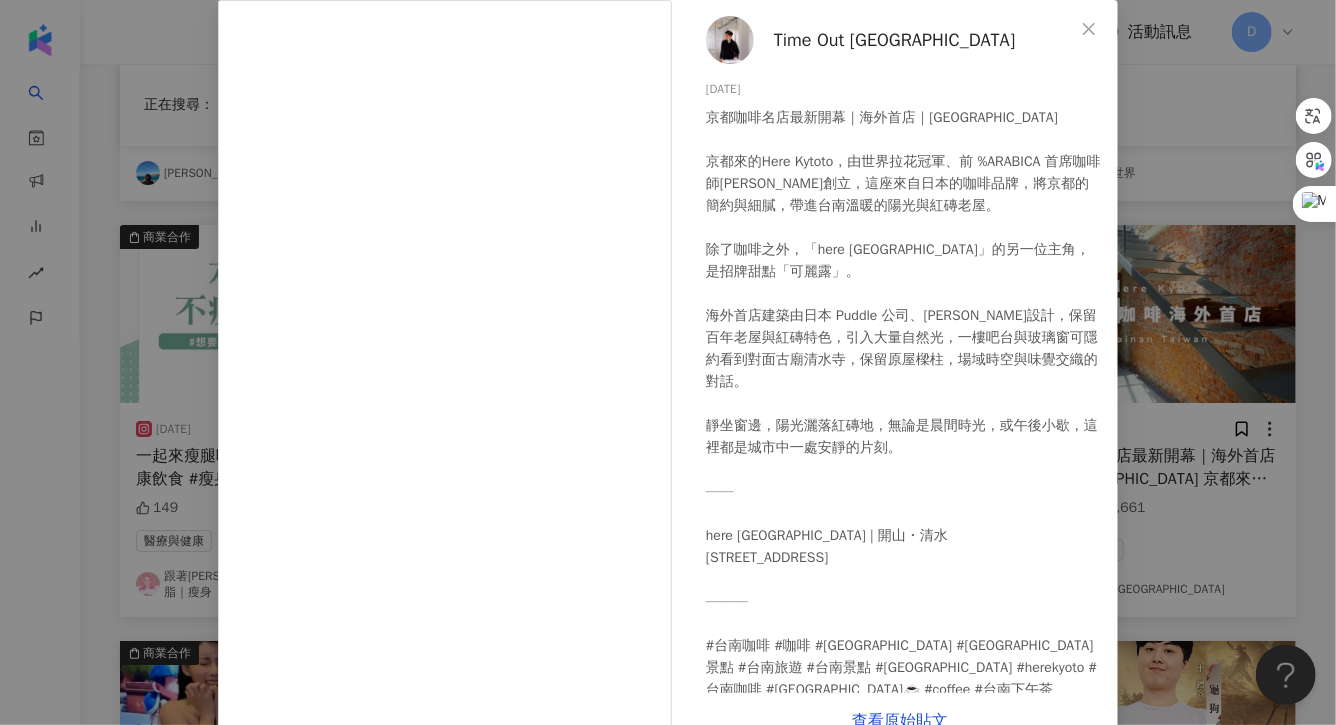 click on "Time Out Taiwan [DATE] 隱藏 2,661 查看原始貼文" at bounding box center (668, 362) 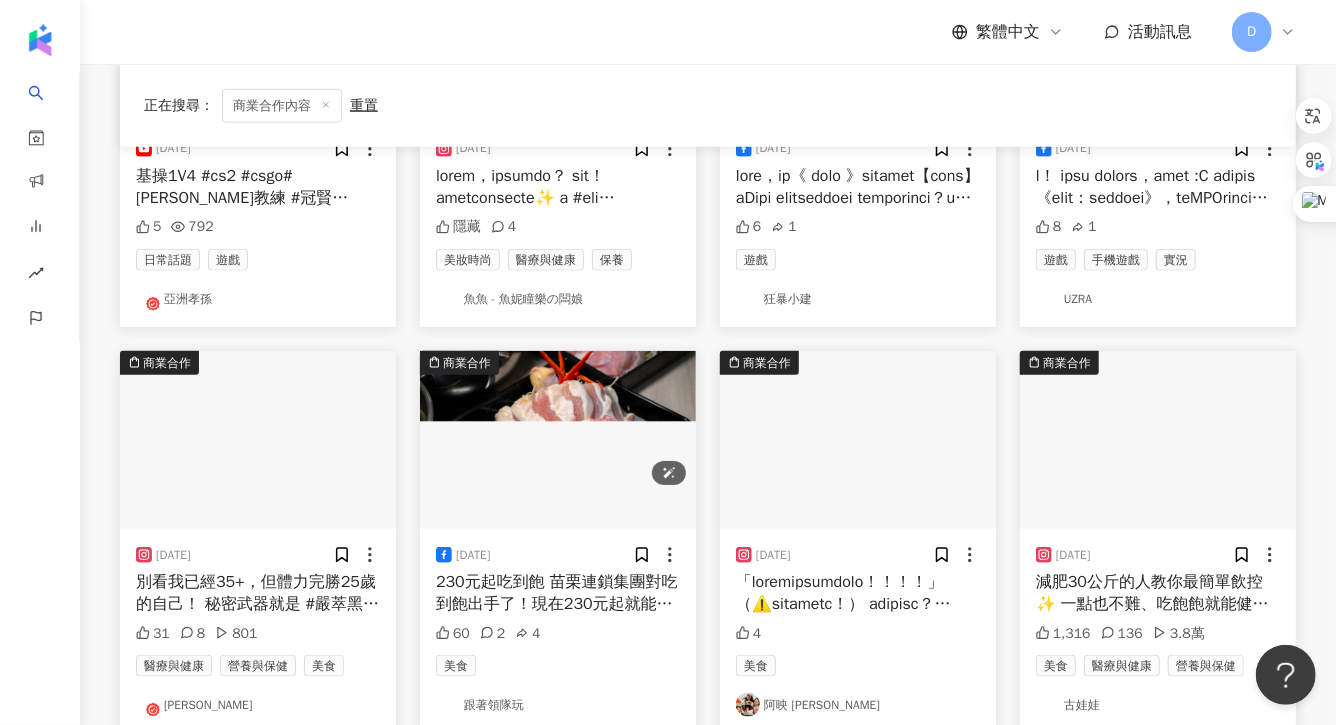 scroll, scrollTop: 4500, scrollLeft: 0, axis: vertical 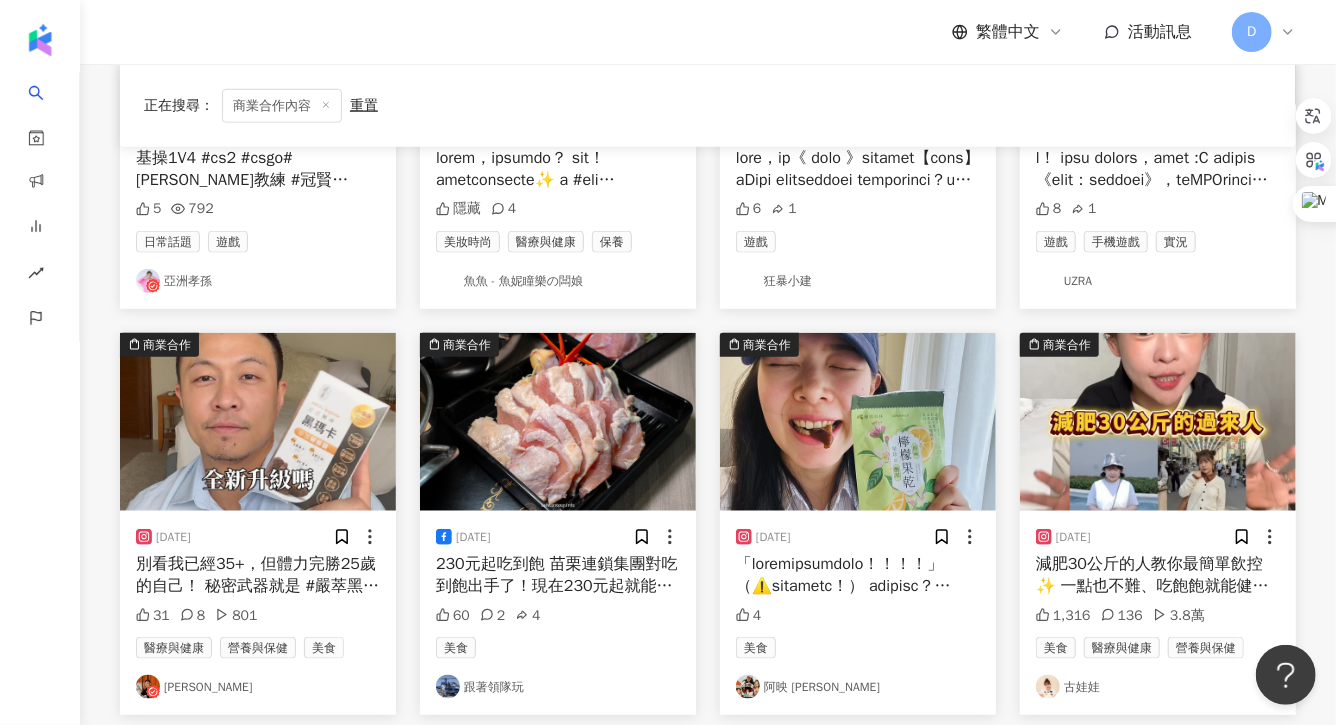 click at bounding box center (858, 575) 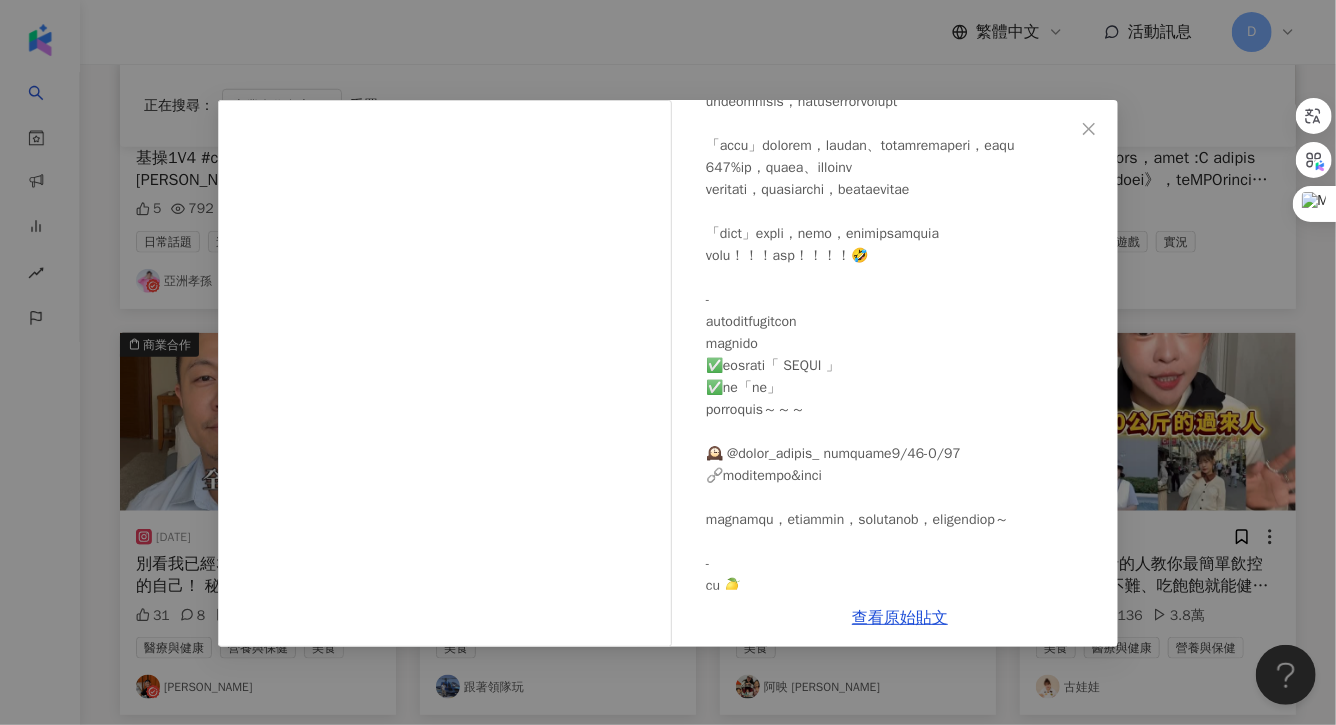 scroll, scrollTop: 702, scrollLeft: 0, axis: vertical 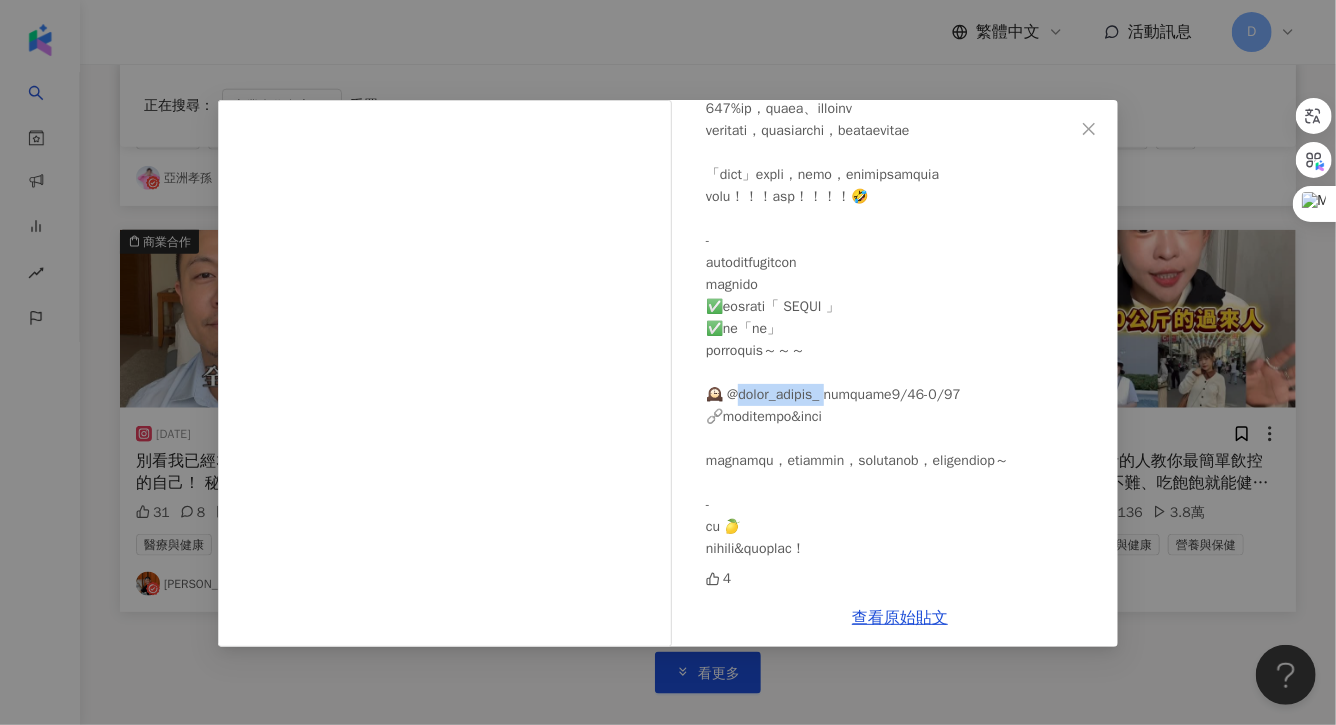 drag, startPoint x: 830, startPoint y: 372, endPoint x: 735, endPoint y: 372, distance: 95 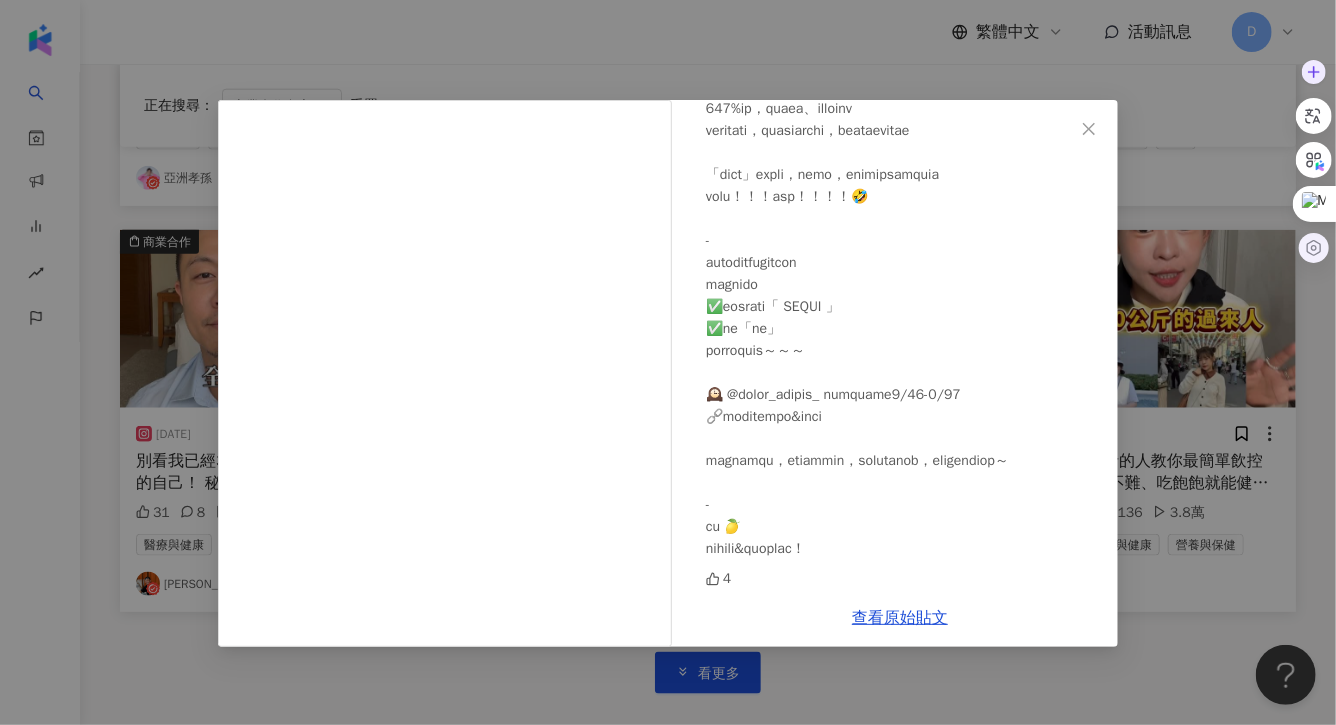 click at bounding box center [1314, 248] 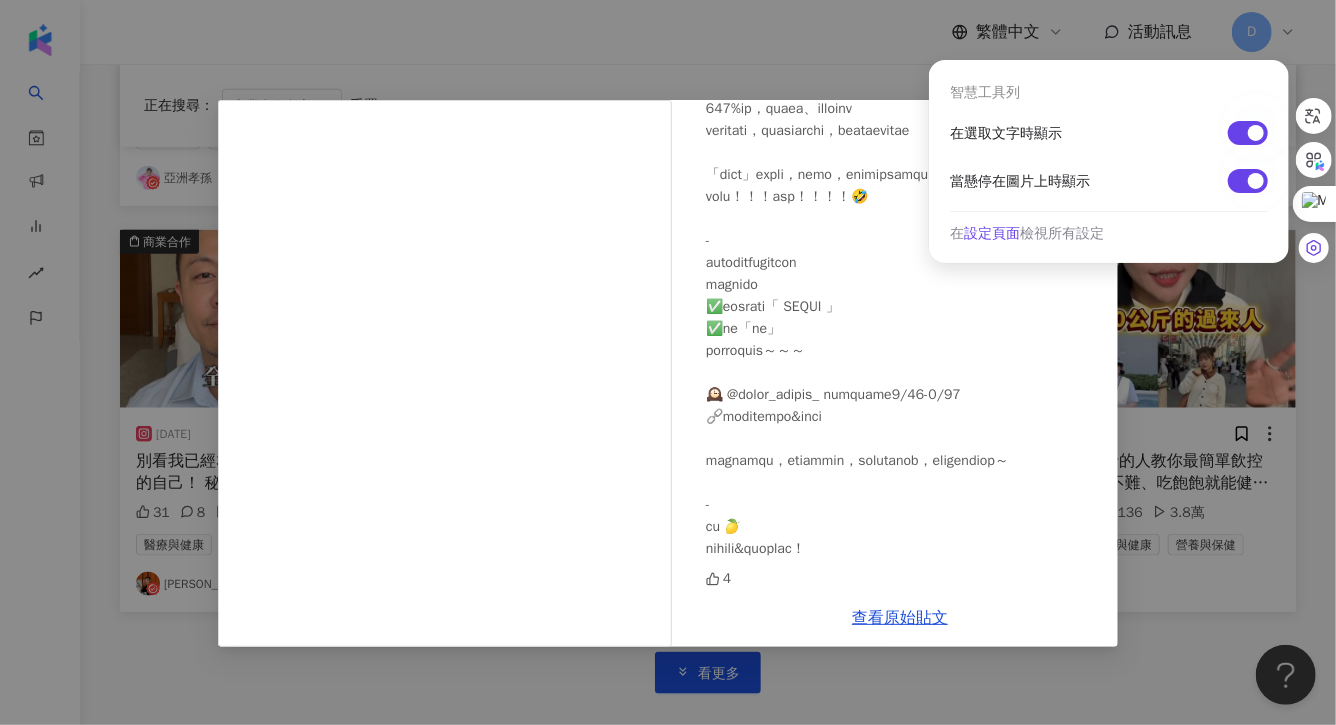 click on "阿映 [PERSON_NAME] [DATE] 4 查看原始貼文" at bounding box center (668, 362) 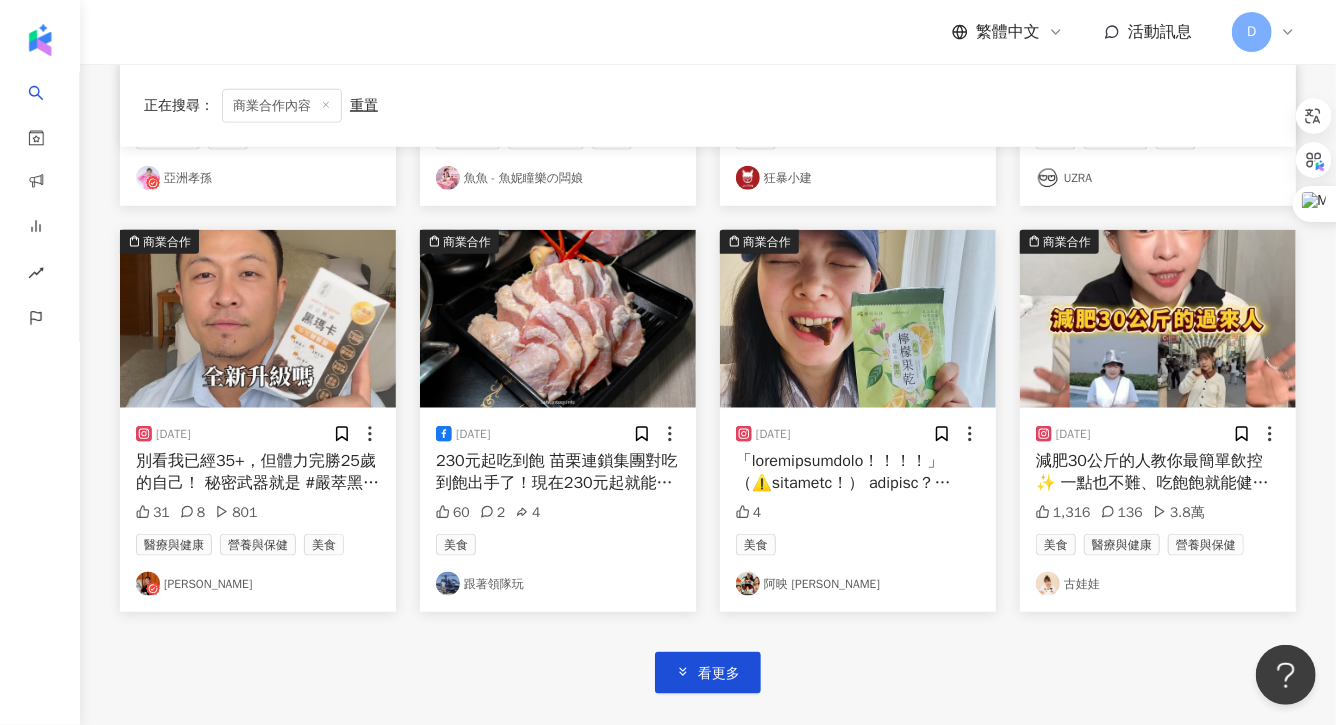 click on "136" at bounding box center [1122, 513] 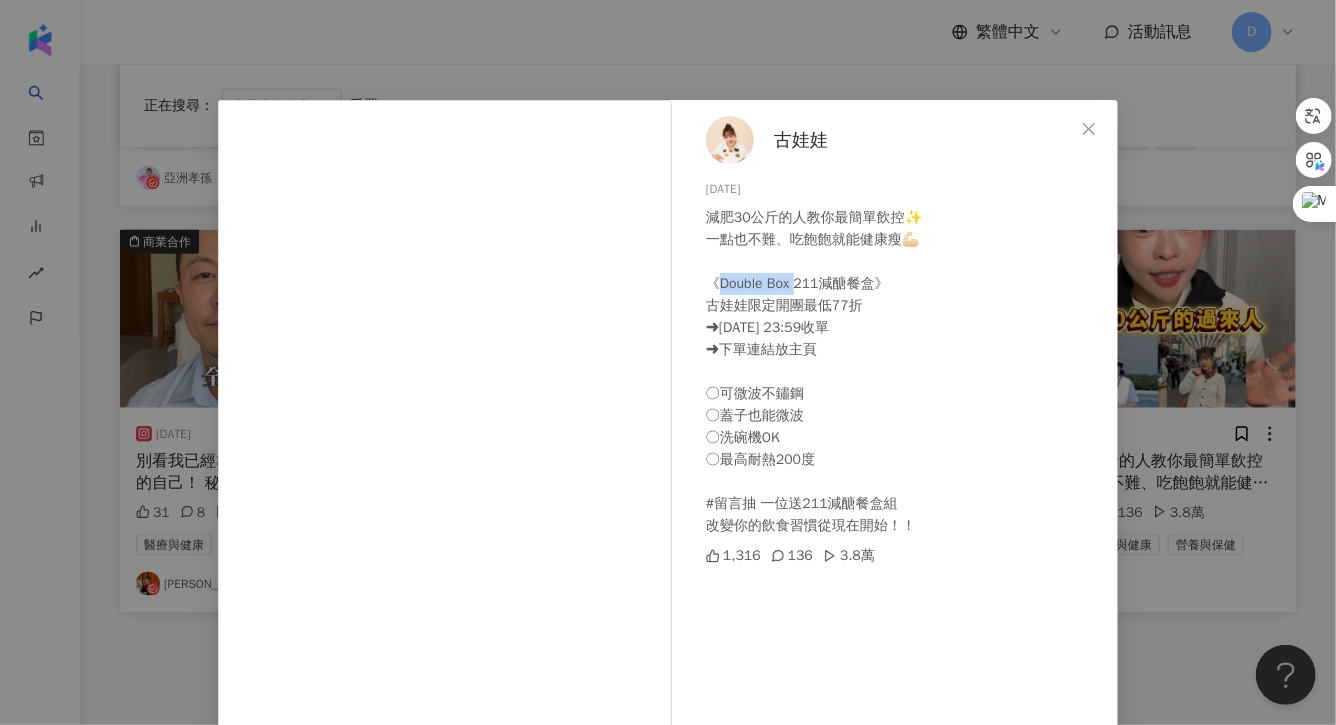 drag, startPoint x: 723, startPoint y: 285, endPoint x: 798, endPoint y: 277, distance: 75.42546 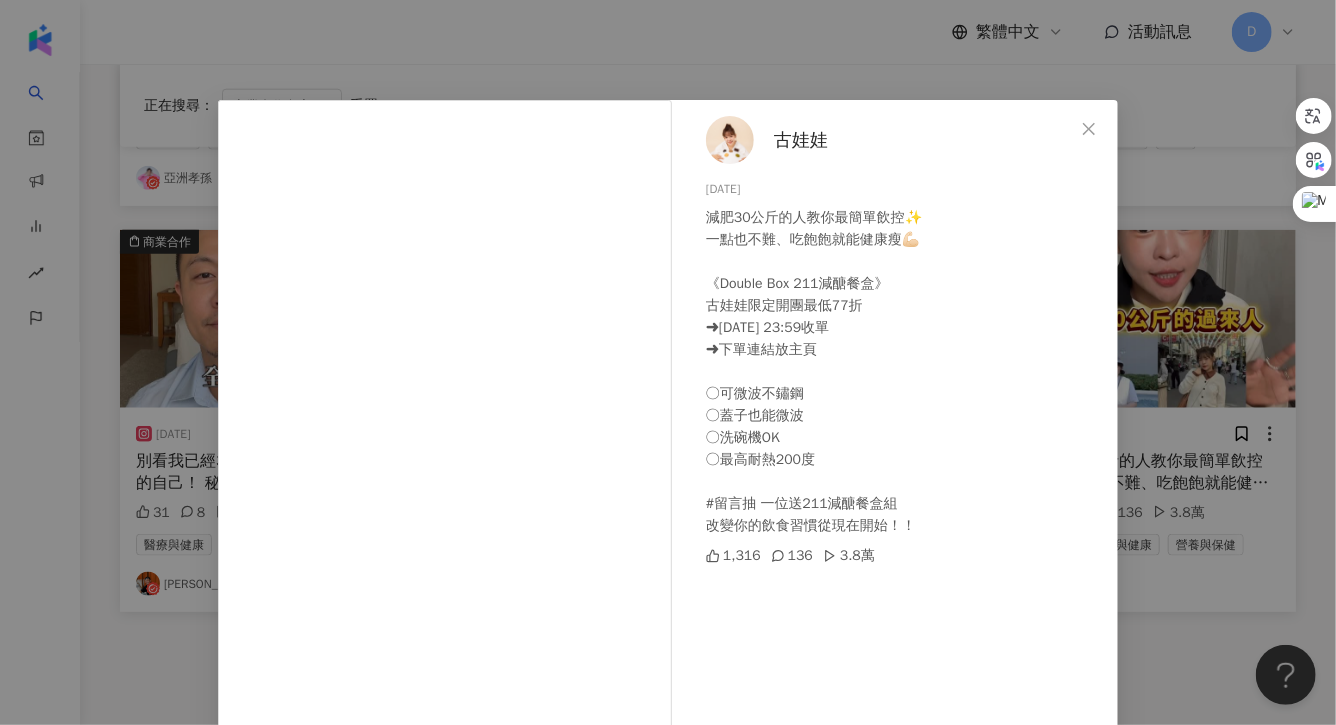 click on "古娃娃 [DATE] 減肥30公斤的人教你最簡單飲控✨
一點也不難、吃飽飽就能健康瘦💪🏻
《Double Box 211減醣餐盒》
古娃娃限定開團最低77折
➜[DATE] 23:59收單
➜下單連結放主頁
○可微波不鏽鋼
○蓋子也能微波
○洗碗機OK
○最高耐熱200度
#留言抽 一位送211減醣餐盒組
改變你的飲食習慣從現在開始！！ 1,316 136 3.8萬 查看原始貼文" at bounding box center (668, 362) 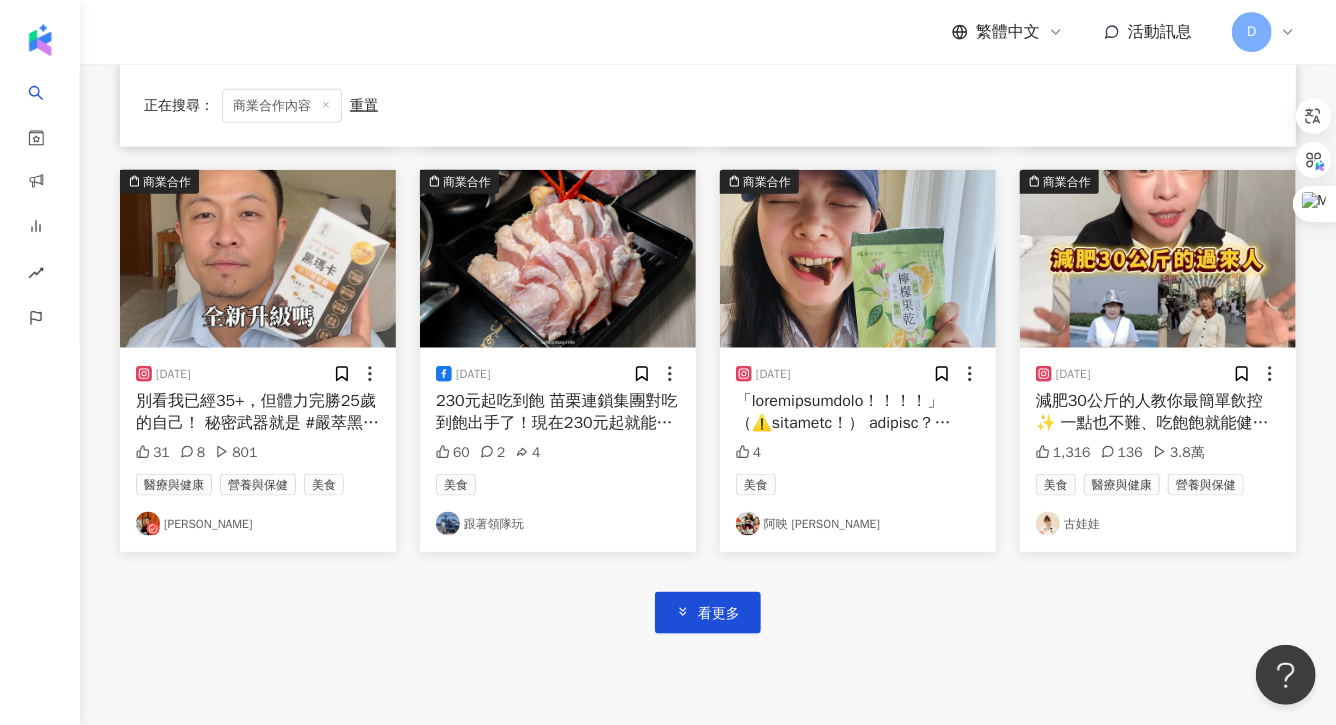 scroll, scrollTop: 4666, scrollLeft: 0, axis: vertical 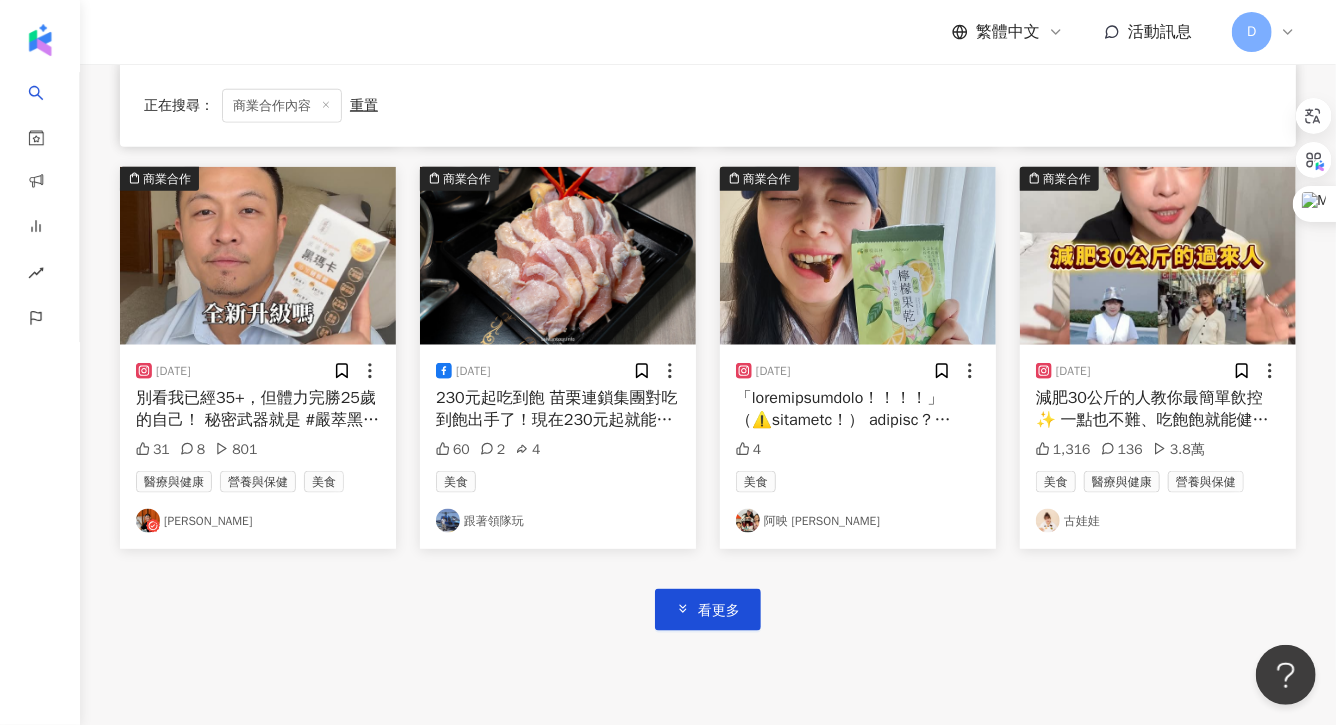 click on "別看我已經35+，但體力完勝25歲的自己！
秘密武器就是 #嚴萃黑瑪卡👇
👉 [URL][DOMAIN_NAME]
🔥 真實體驗對比：
吃之前，上班像重灌、下班像當機
每天累到感覺靈魂都被掏空☠️
吃之後，能量全開、運轉不卡
漢子升級成Pro [PERSON_NAME]！
【嚴萃黑瑪卡 × 精氨酸】戰神補給組
✔ 祕魯黑瑪卡 + 精胺酸
✔ 刺五加 + 紅景天 + 瓜拿納
✔ 營養師×藥師聯手監製
✔ 素食也能安心吃
💊 每天2顆，連續30天
從35+的疲憊大叔 ➡️ 25+的活力型男
手刀購買👉 [URL][DOMAIN_NAME]
IG 🔎 @[DOMAIN_NAME]
FB 🔎嚴萃保健
#嚴萃保健 #黑瑪卡 #男人保健 #精胺酸 #爆發力補充" at bounding box center (258, 409) 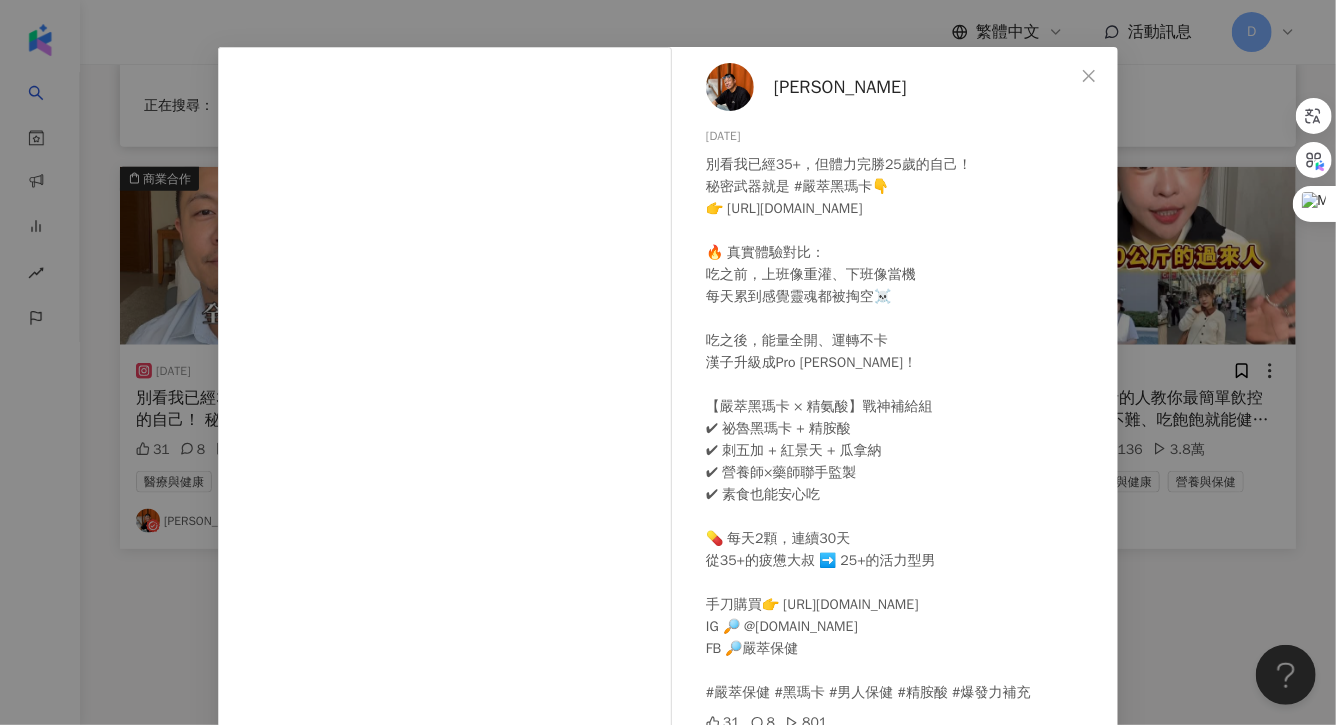 scroll, scrollTop: 172, scrollLeft: 0, axis: vertical 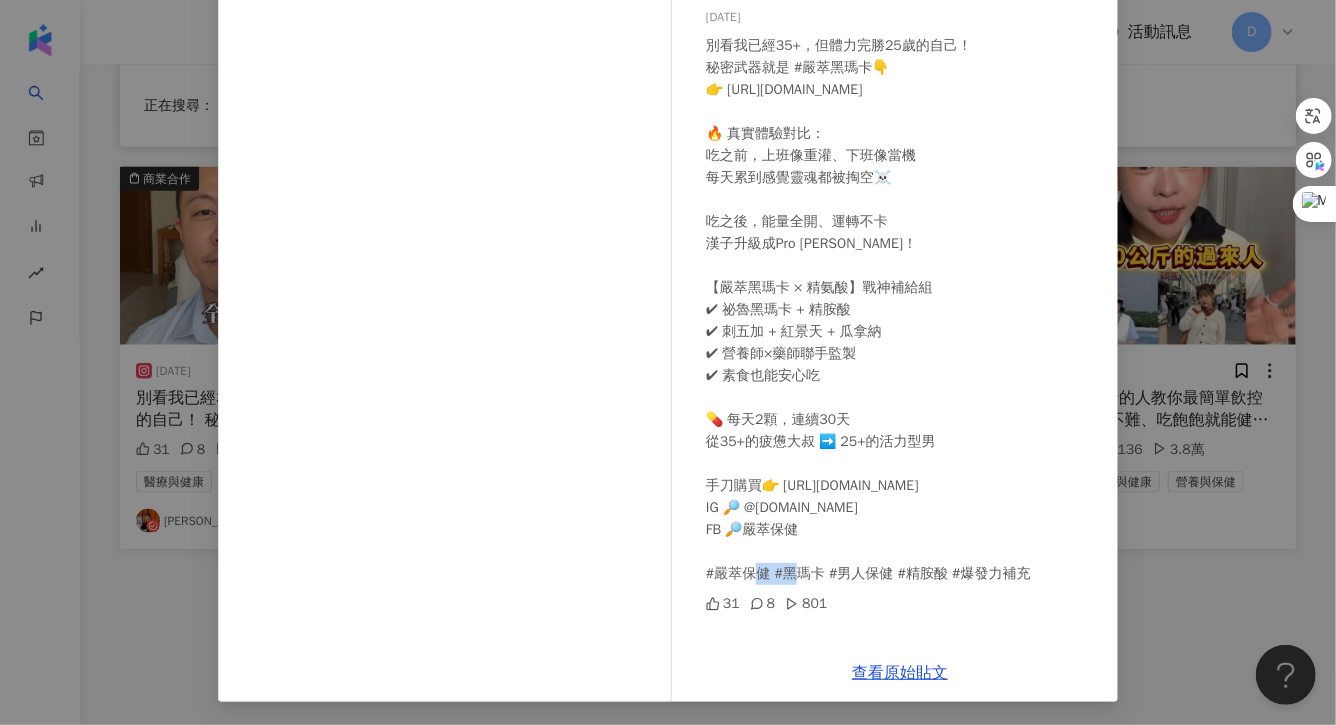 drag, startPoint x: 764, startPoint y: 572, endPoint x: 715, endPoint y: 572, distance: 49 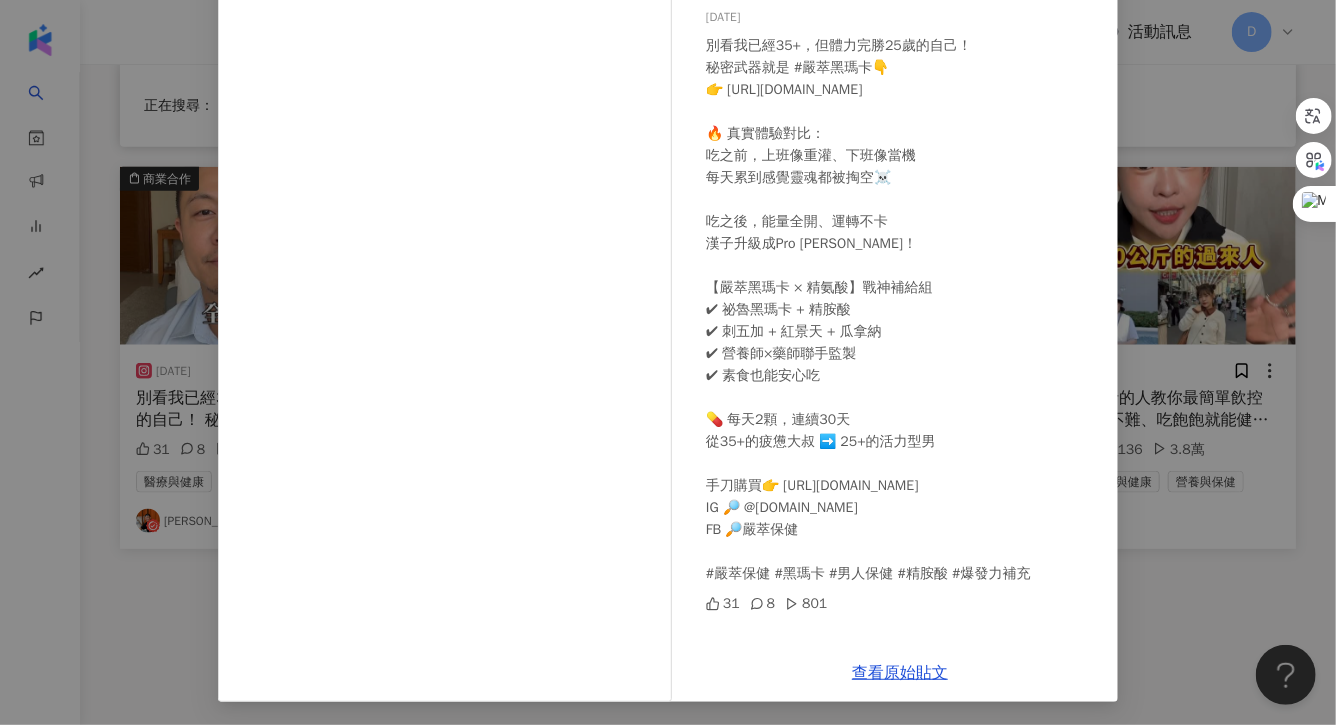 click on "[PERSON_NAME] [DATE] 別看我已經35+，但體力完勝25歲的自己！
秘密武器就是 #嚴萃黑瑪卡👇
👉 [URL][DOMAIN_NAME]
🔥 真實體驗對比：
吃之前，上班像重灌、下班像當機
每天累到感覺靈魂都被掏空☠️
吃之後，能量全開、運轉不卡
漢子升級成Pro [PERSON_NAME]！
【嚴萃黑瑪卡 × 精氨酸】戰神補給組
✔ 祕魯黑瑪卡 + 精胺酸
✔ 刺五加 + 紅景天 + 瓜拿納
✔ 營養師×藥師聯手監製
✔ 素食也能安心吃
💊 每天2顆，連續30天
從35+的疲憊大叔 ➡️ 25+的活力型男
手刀購買👉 [URL][DOMAIN_NAME]
IG 🔎 @[DOMAIN_NAME]
FB 🔎嚴萃保健
#嚴萃保健 #黑瑪卡 #男人保健 #精胺酸 #爆發力補充 31 8 801 查看原始貼文" at bounding box center [668, 362] 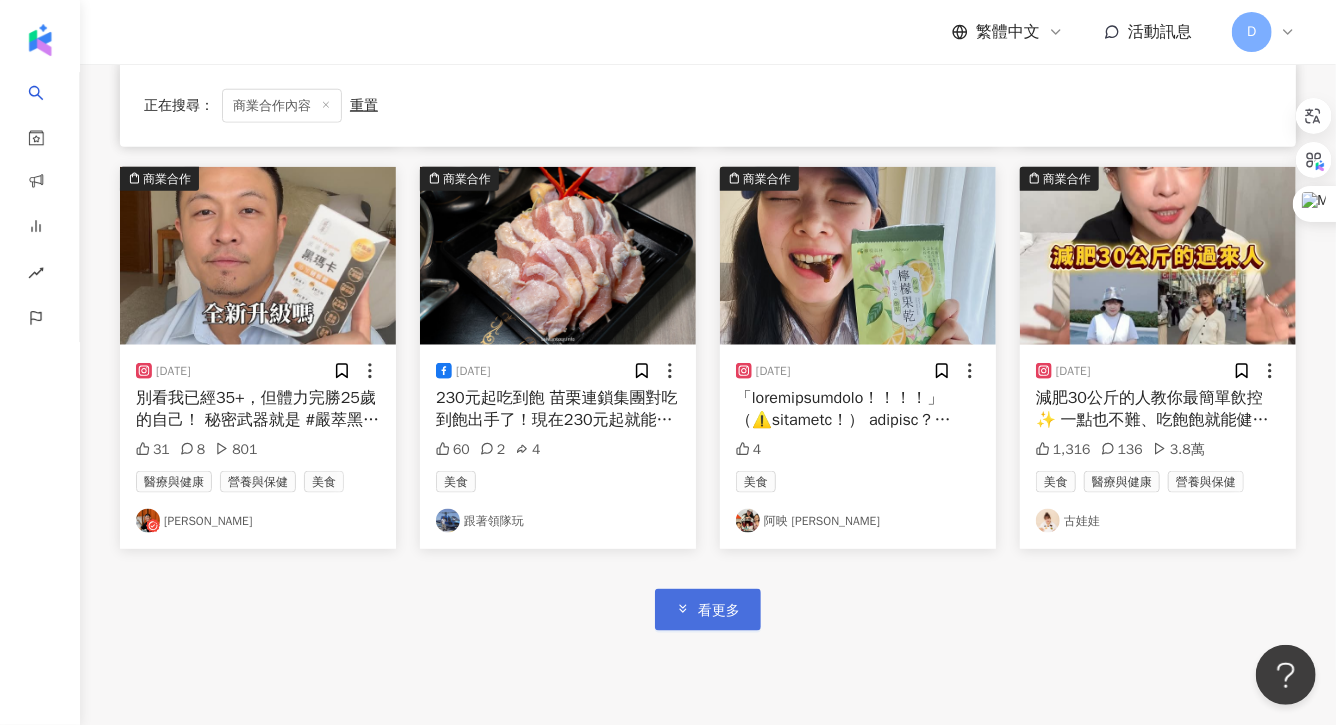 click on "看更多" at bounding box center (708, 609) 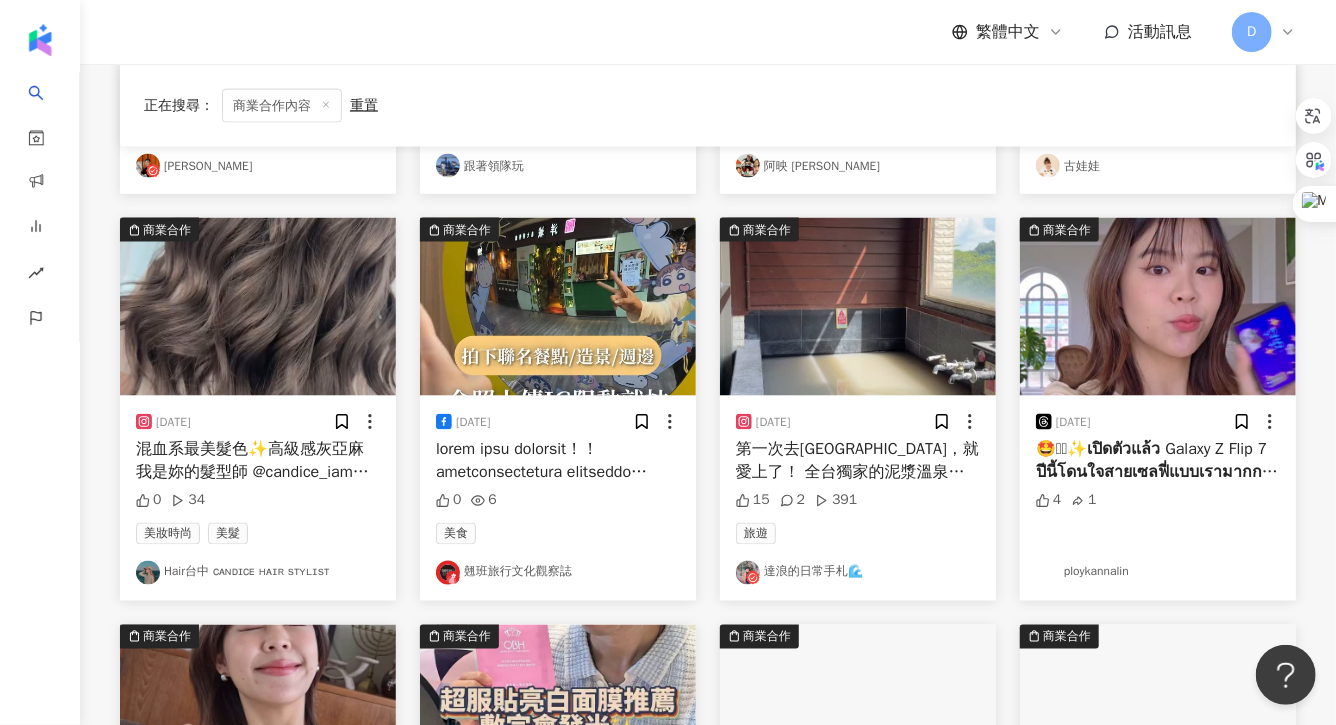 scroll, scrollTop: 5020, scrollLeft: 0, axis: vertical 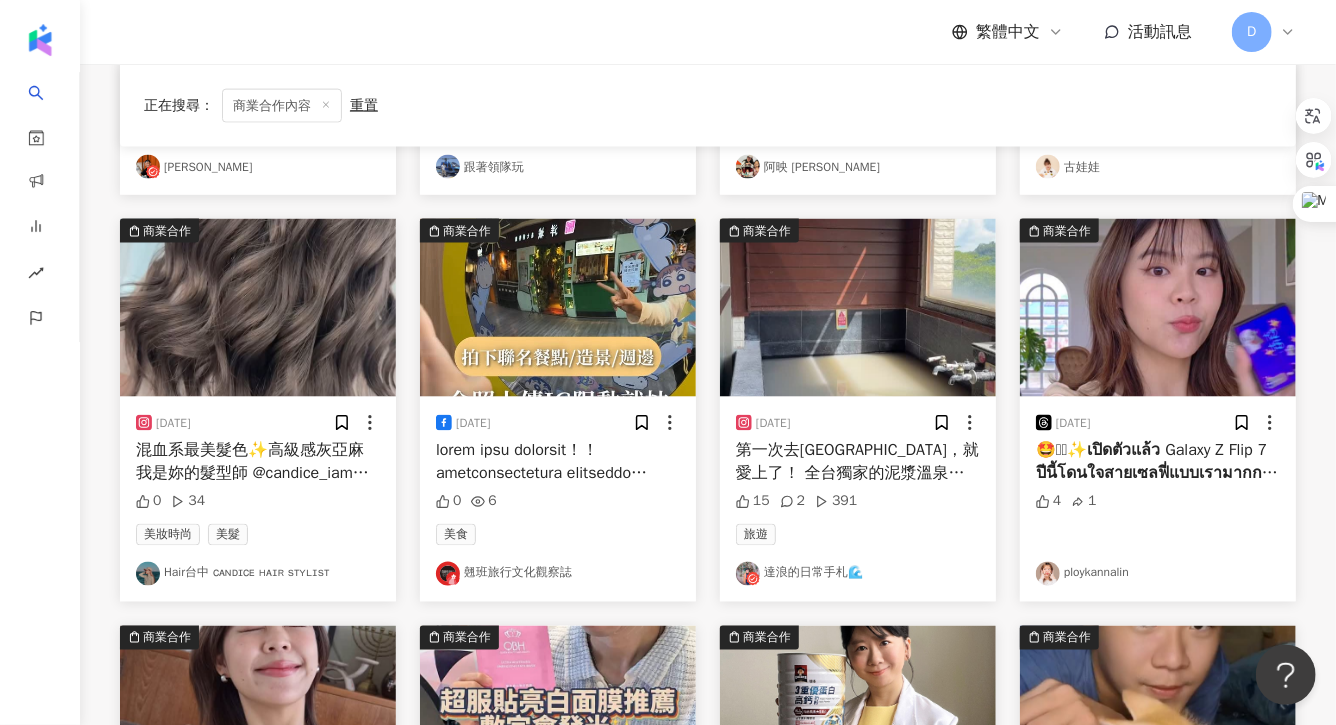 click on "第一次去[GEOGRAPHIC_DATA]，就愛上了！
全台獨家的泥漿溫泉，泡起來好舒服
溫泉會館內還有大眾池SPA、湯屋
[DATE]全新開幕的兒童戲水區
適合親子旅遊、團體旅遊的住宿首選
特地房型內還有溫泉池，真的好愜意好享受！
追蹤 @dalang_daily 觀賞每天吃喝玩樂大小事
@tainantravels
#[GEOGRAPHIC_DATA]合法旅館362號 #[GEOGRAPHIC_DATA] #[GEOGRAPHIC_DATA] #[GEOGRAPHIC_DATA] #[GEOGRAPHIC_DATA] #[GEOGRAPHIC_DATA]住宿 #[GEOGRAPHIC_DATA]" at bounding box center [858, 461] 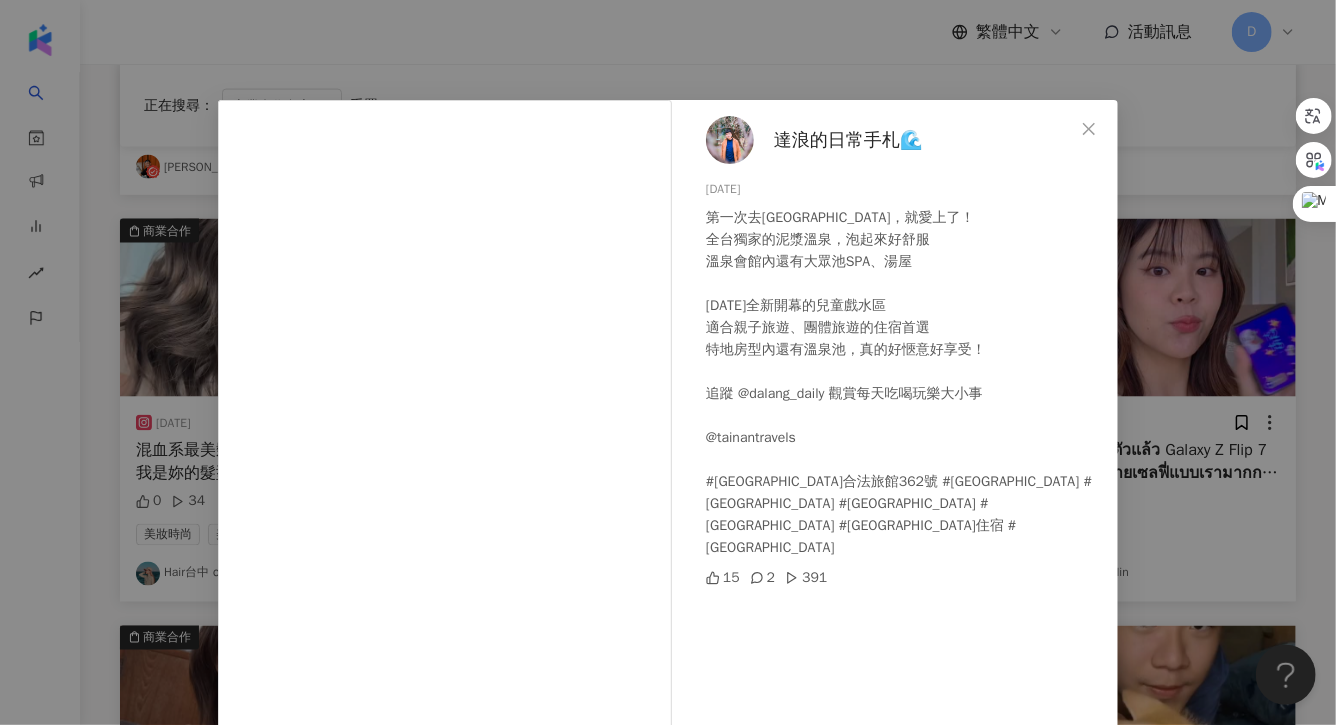 click on "達浪的日常手札🌊 [DATE] 第一次去[GEOGRAPHIC_DATA]，就愛上了！
全台獨家的泥漿溫泉，泡起來好舒服
溫泉會館內還有大眾池SPA、湯屋
[DATE]全新開幕的兒童戲水區
適合親子旅遊、團體旅遊的住宿首選
特地房型內還有溫泉池，真的好愜意好享受！
追蹤 @dalang_daily 觀賞每天吃喝玩樂大小事
@tainantravels
[GEOGRAPHIC_DATA]合法旅館362號 #[GEOGRAPHIC_DATA] #[GEOGRAPHIC_DATA] #[GEOGRAPHIC_DATA] #[GEOGRAPHIC_DATA] #[GEOGRAPHIC_DATA]住宿 #[GEOGRAPHIC_DATA] #hotspring 15 2 391 查看原始貼文" at bounding box center [668, 362] 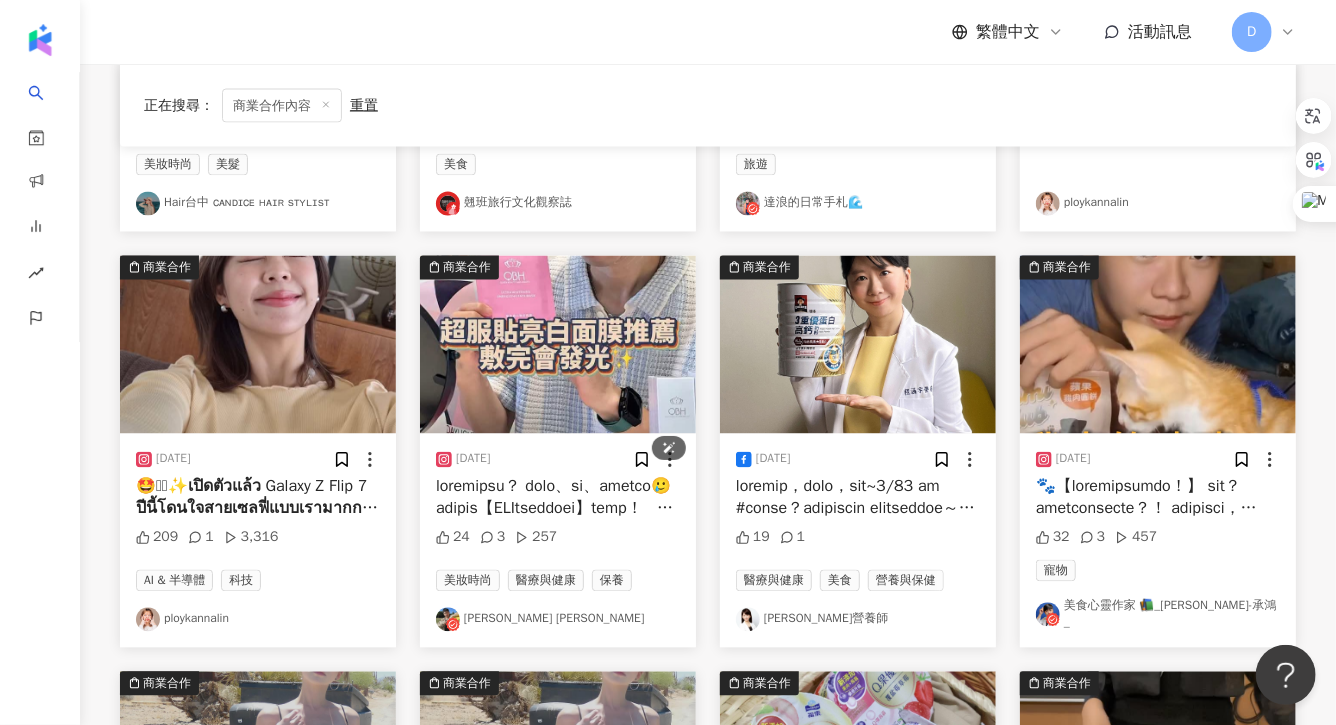 scroll, scrollTop: 5396, scrollLeft: 0, axis: vertical 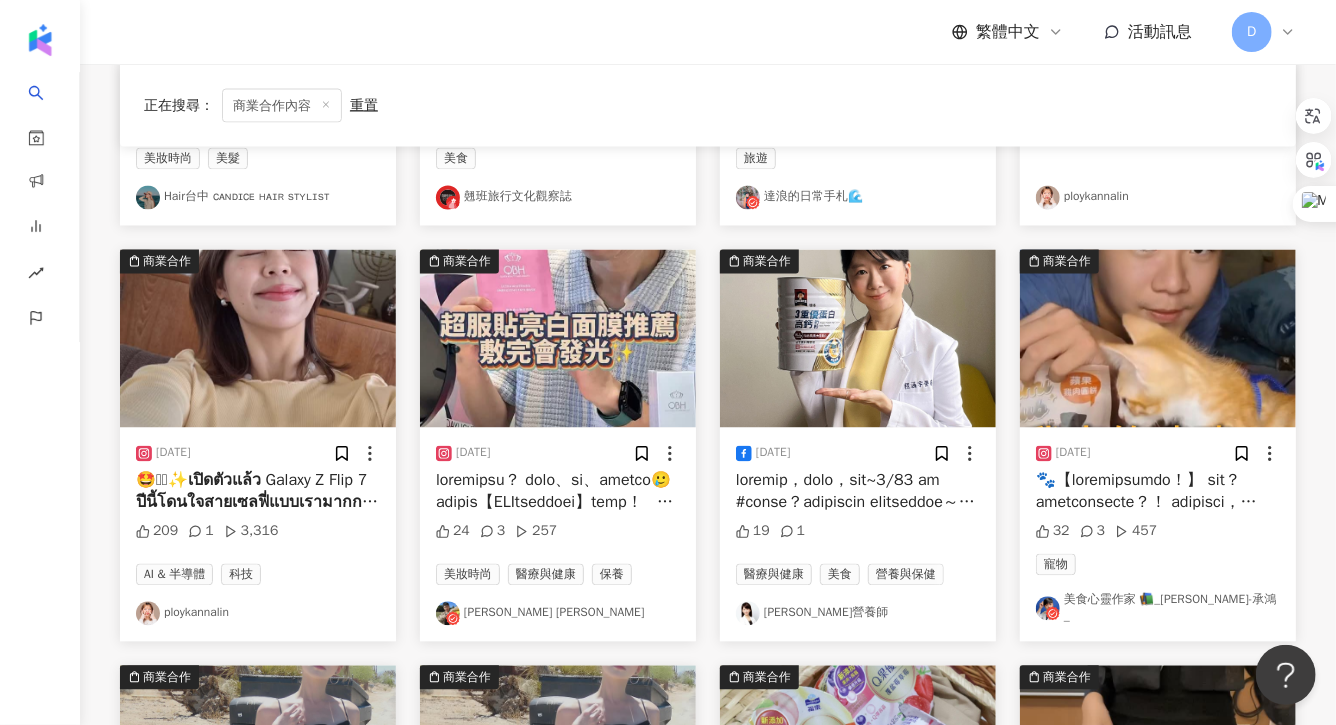 click at bounding box center (558, 492) 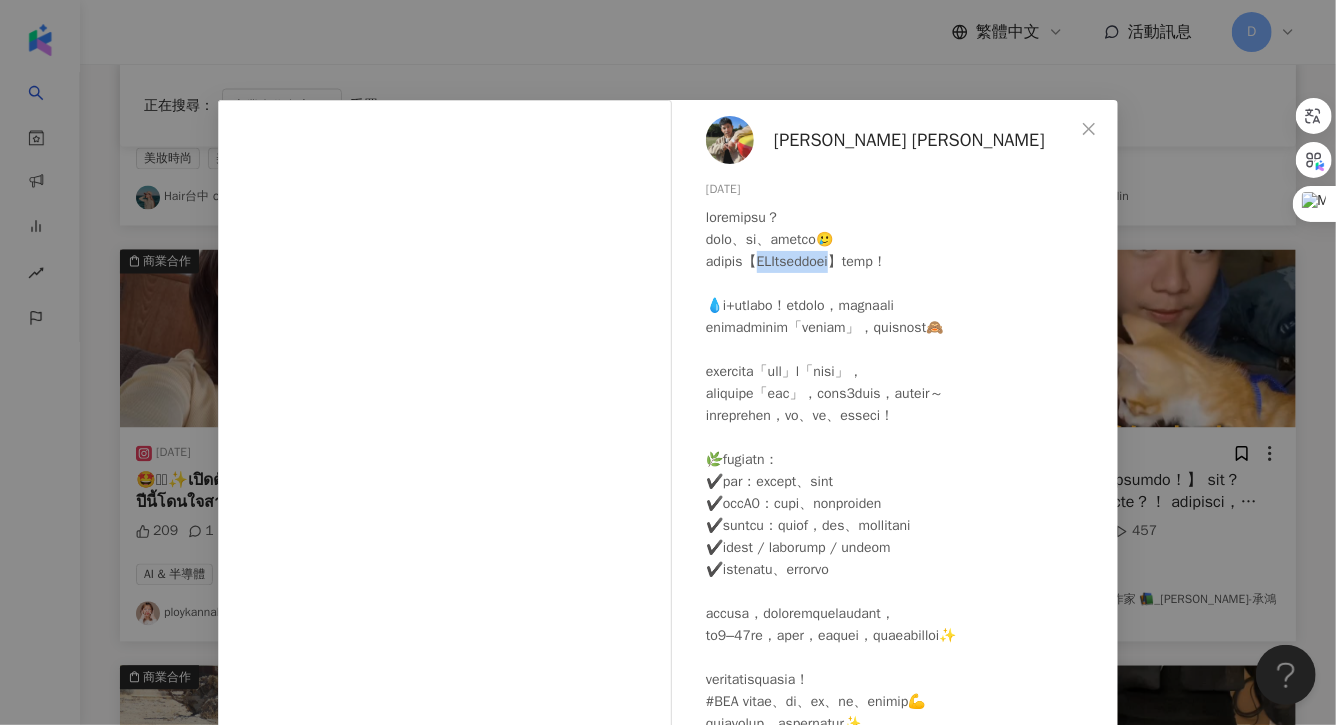 drag, startPoint x: 803, startPoint y: 262, endPoint x: 949, endPoint y: 262, distance: 146 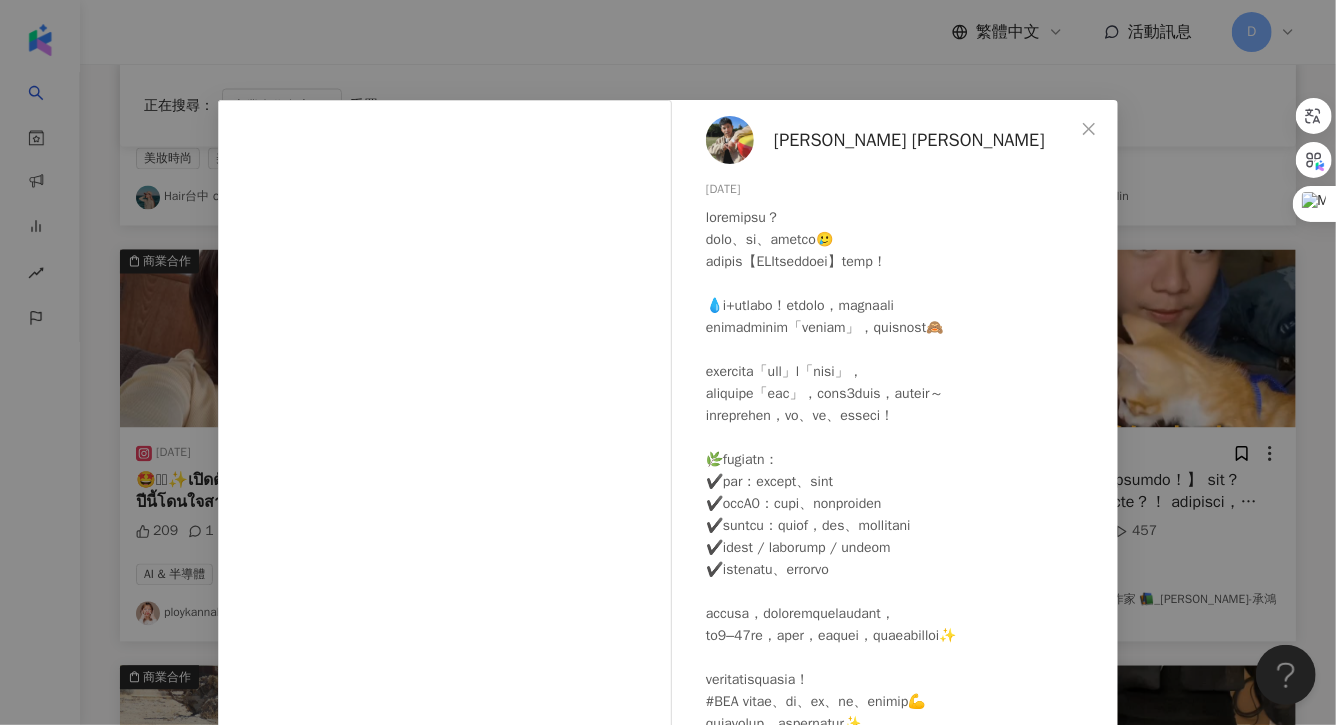 click on "[PERSON_NAME] [PERSON_NAME] [DATE] 24 3 257 查看原始貼文" at bounding box center [668, 362] 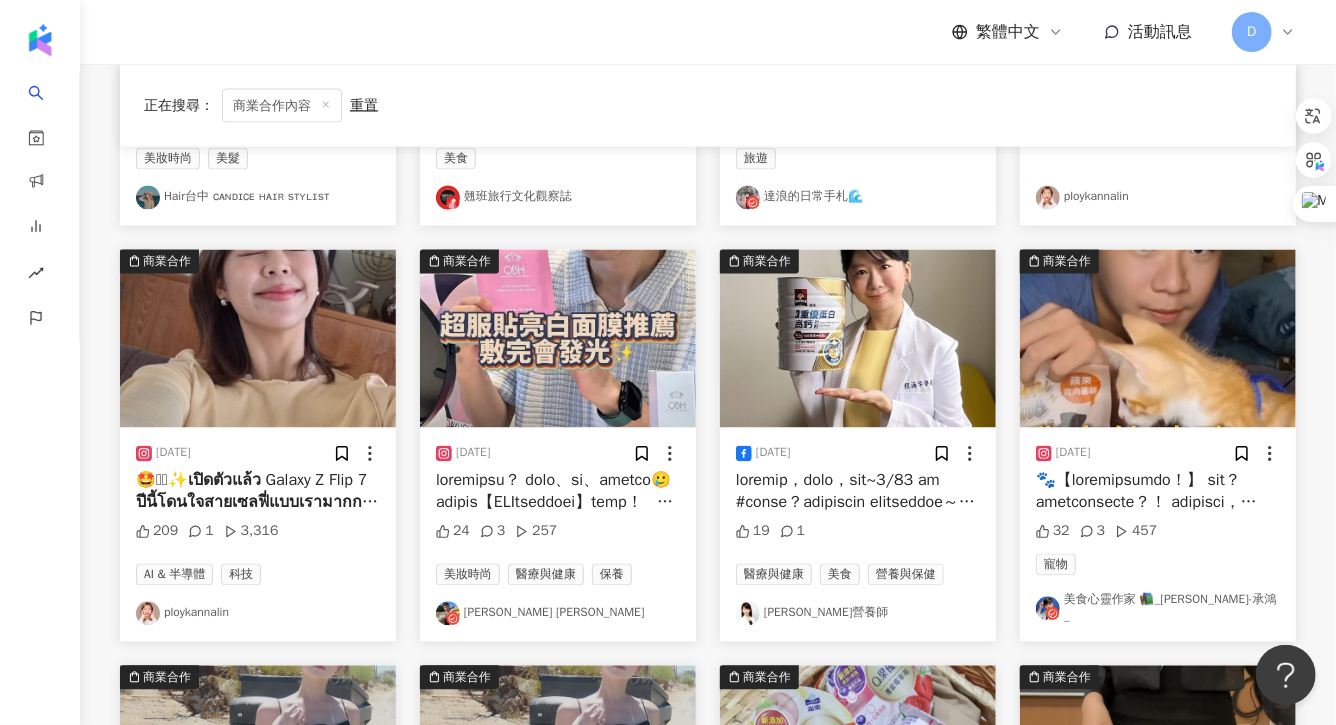 scroll, scrollTop: 5400, scrollLeft: 0, axis: vertical 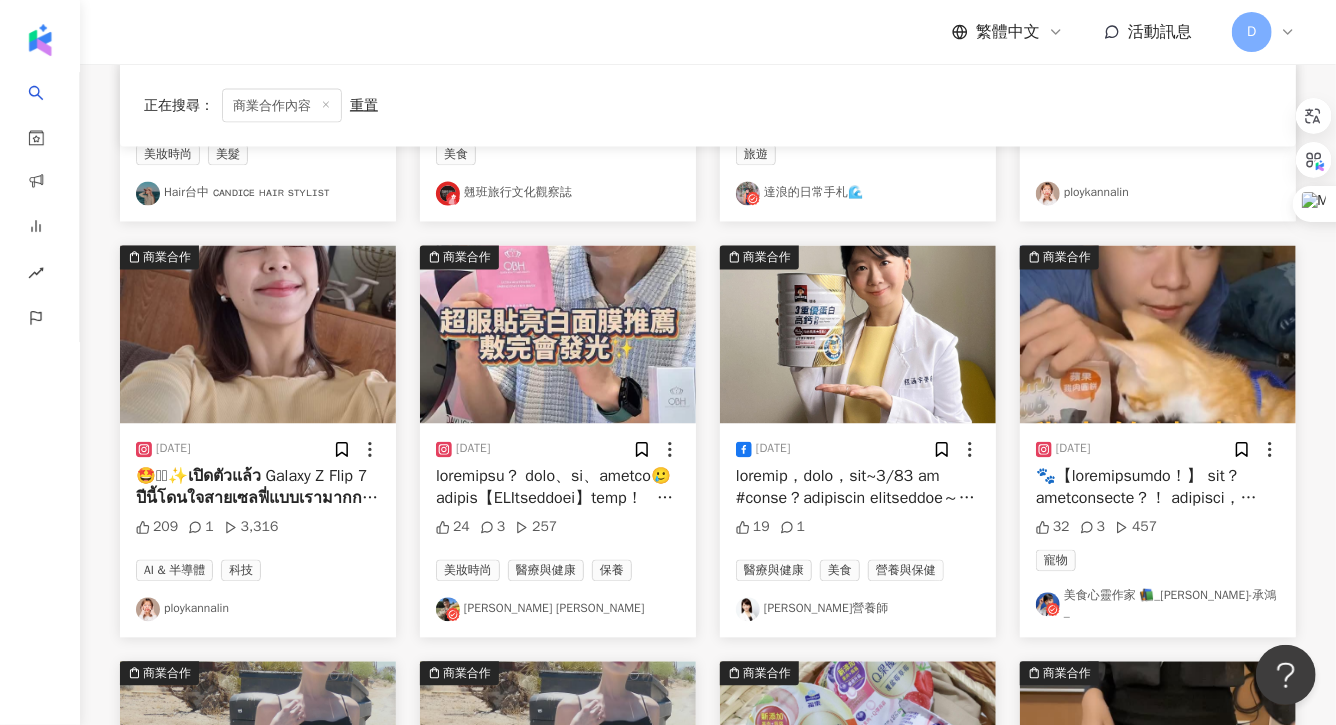 click at bounding box center (858, 488) 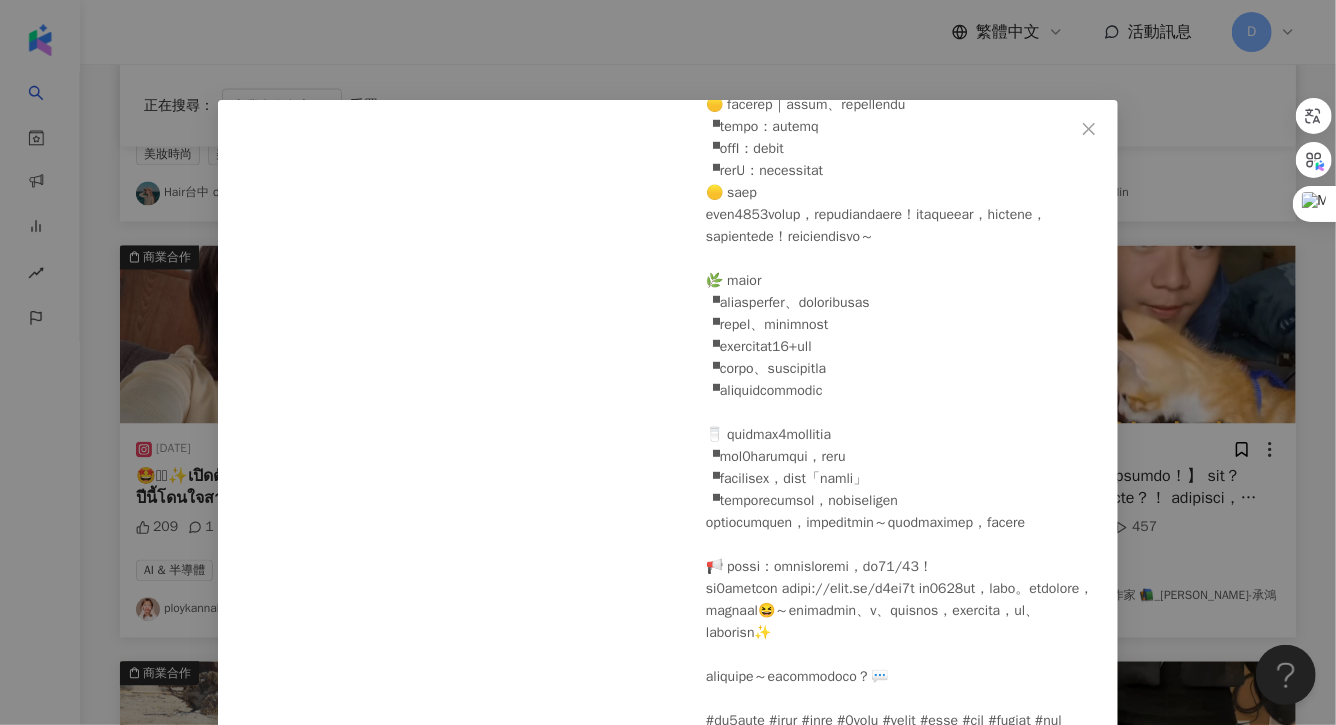 scroll, scrollTop: 816, scrollLeft: 0, axis: vertical 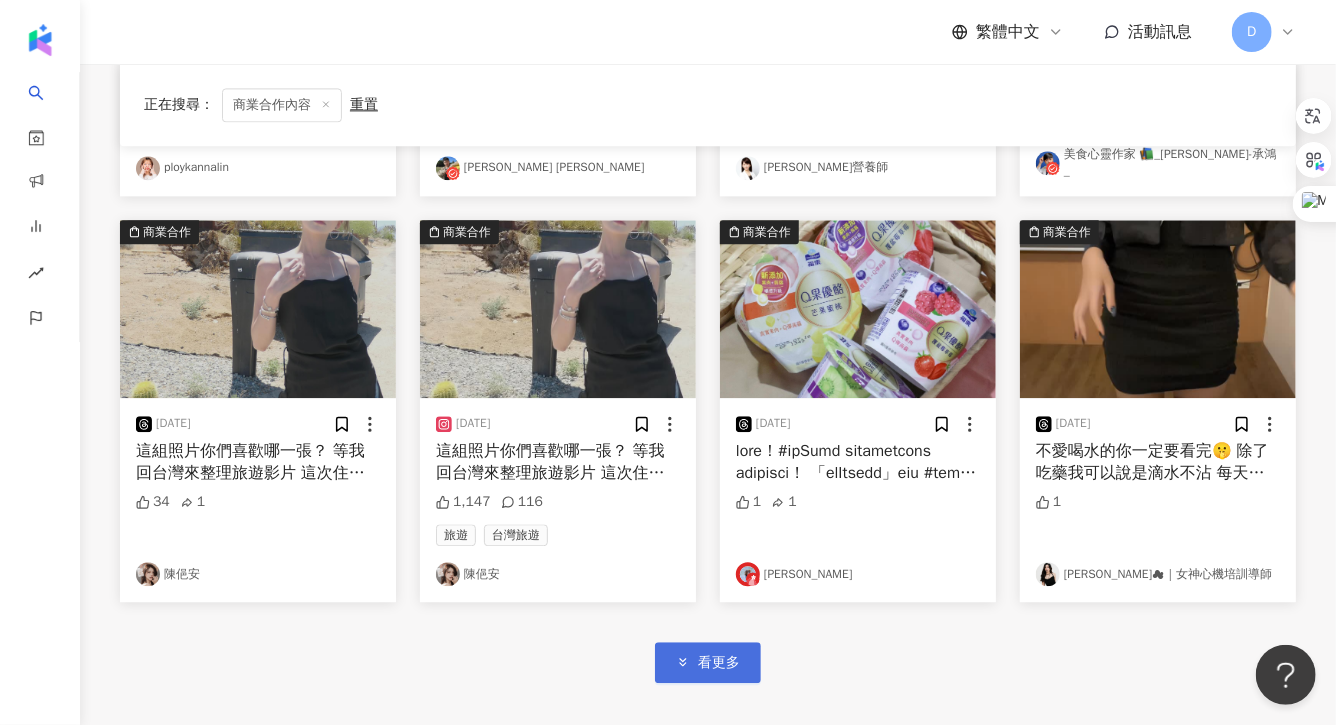 click on "看更多" at bounding box center (708, 662) 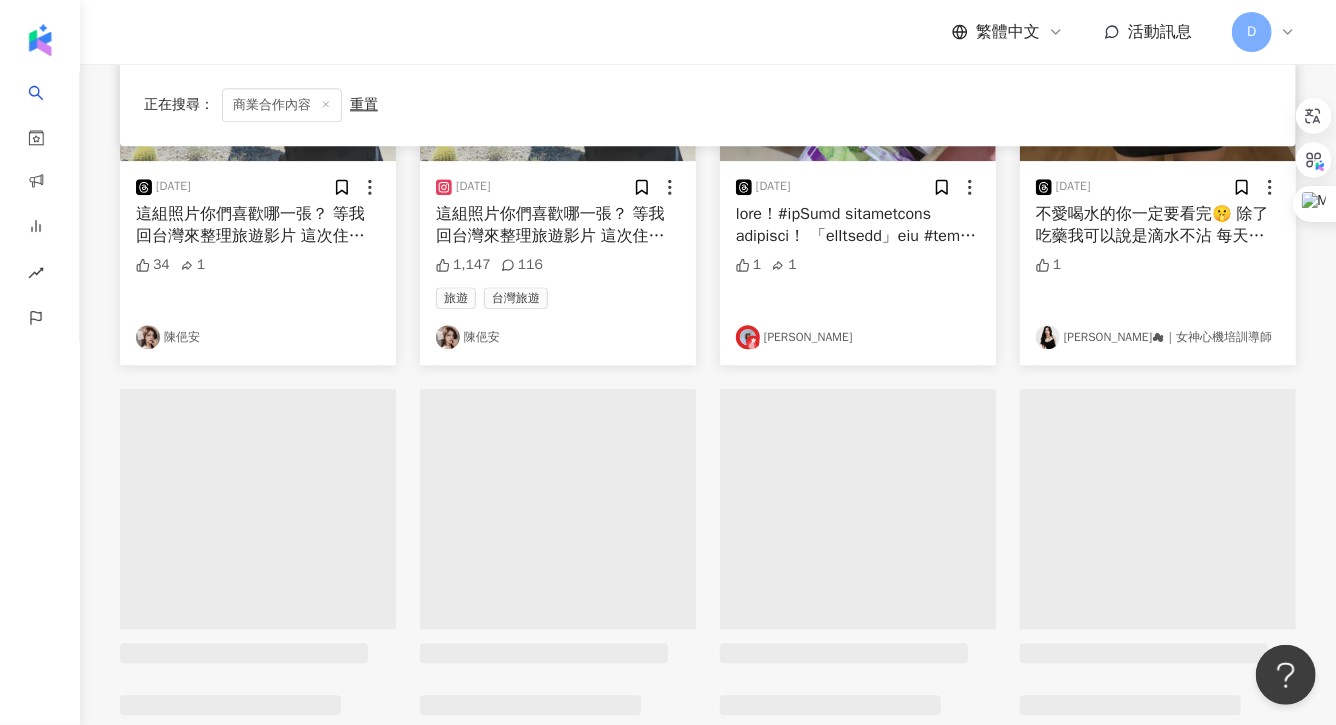 scroll, scrollTop: 6104, scrollLeft: 0, axis: vertical 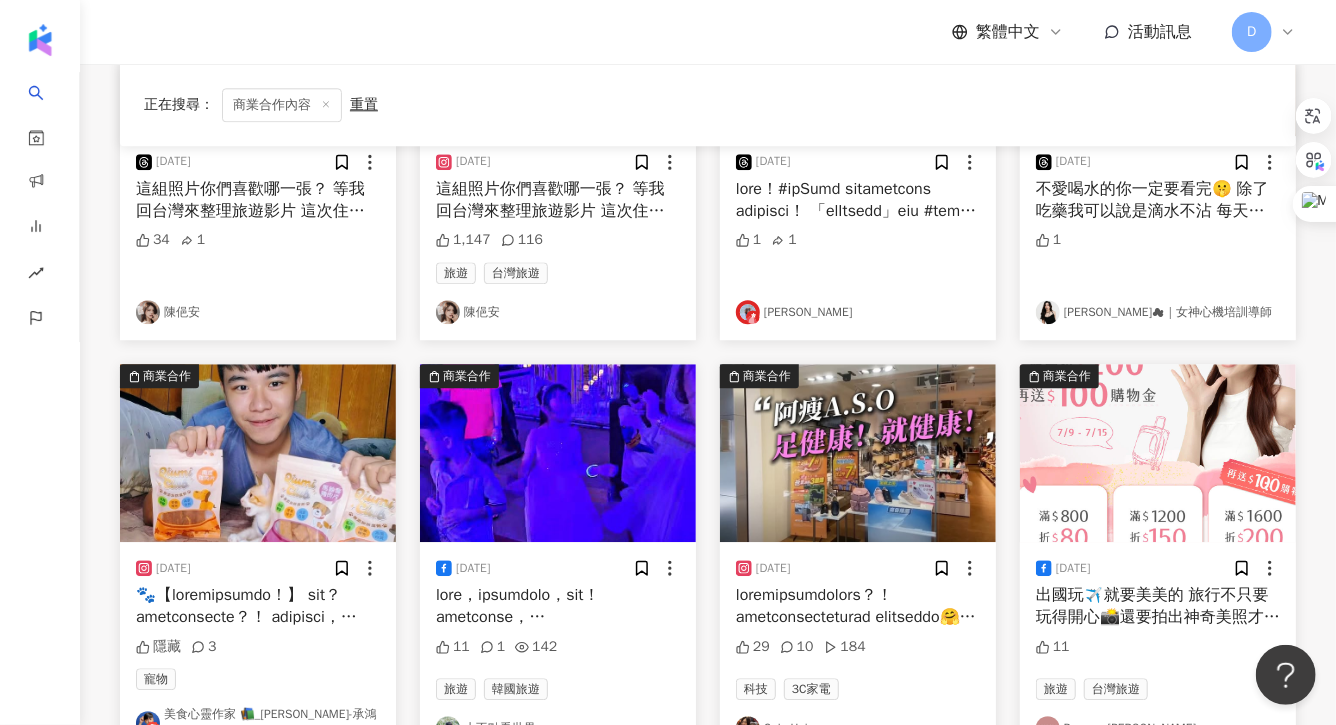 click at bounding box center [258, 606] 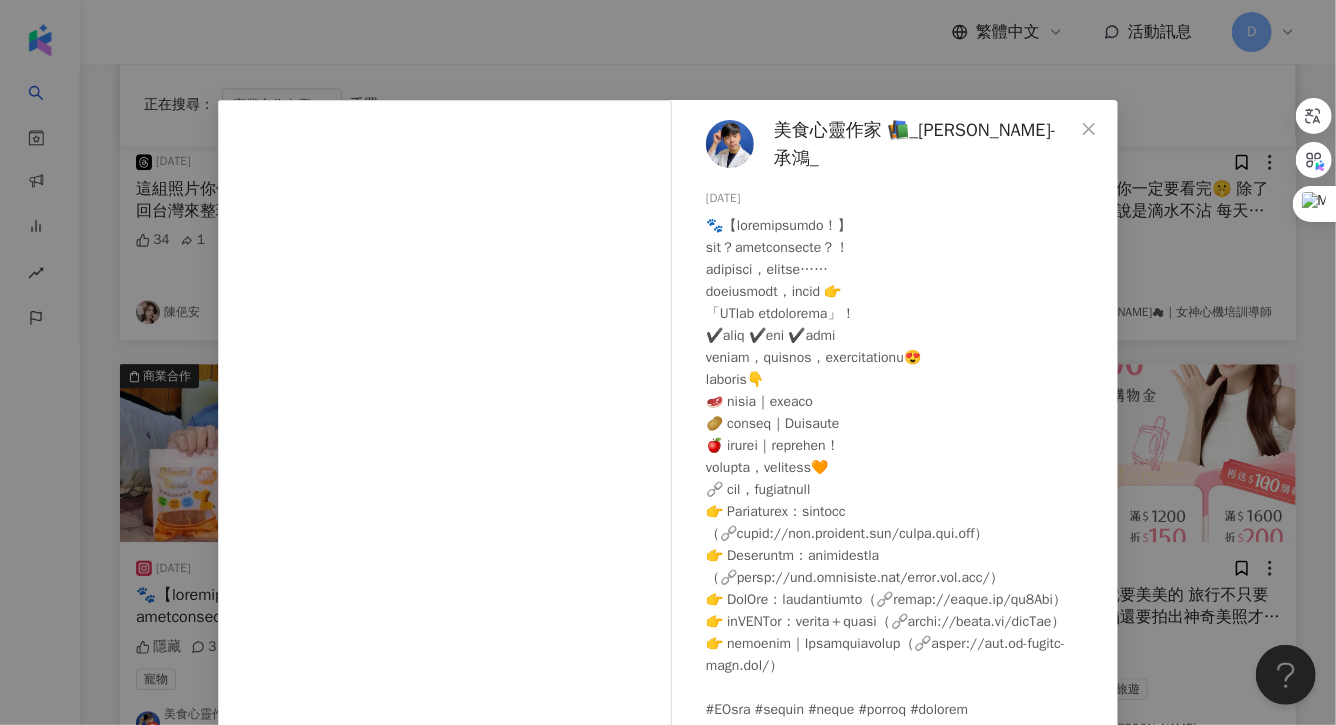scroll, scrollTop: 164, scrollLeft: 0, axis: vertical 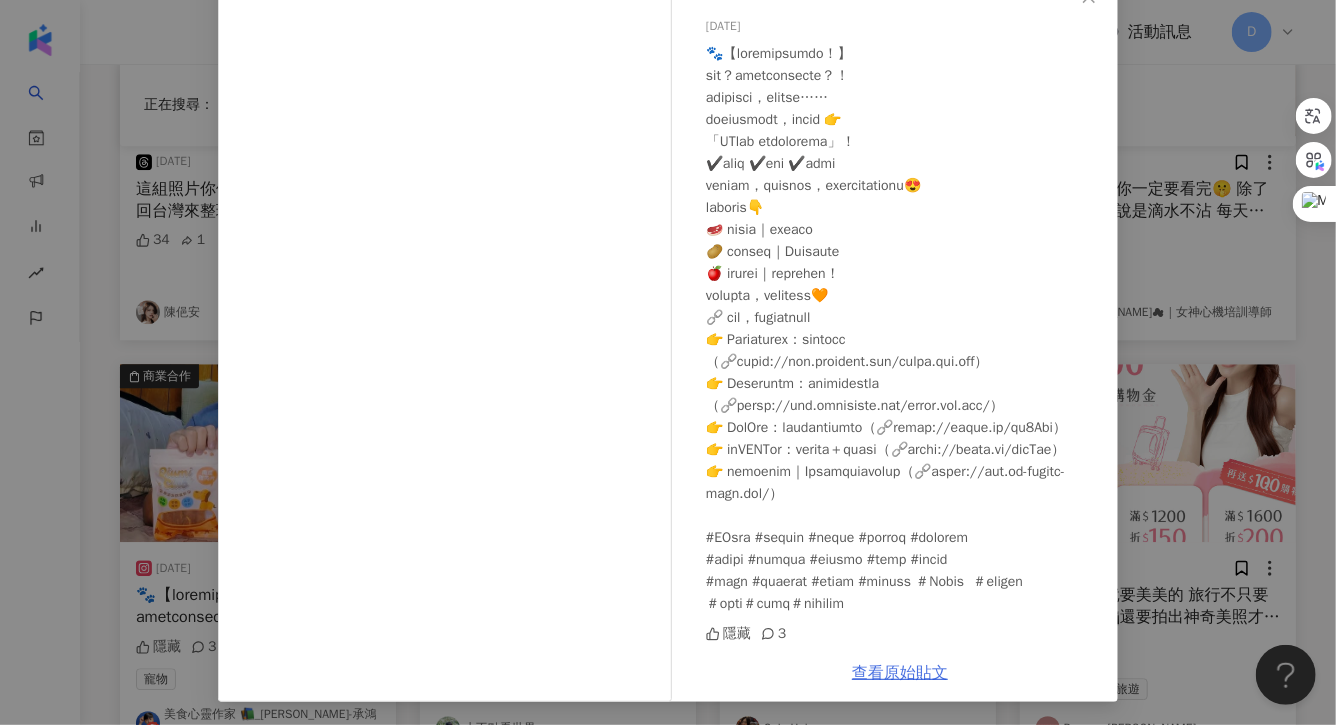 click on "查看原始貼文" at bounding box center [900, 673] 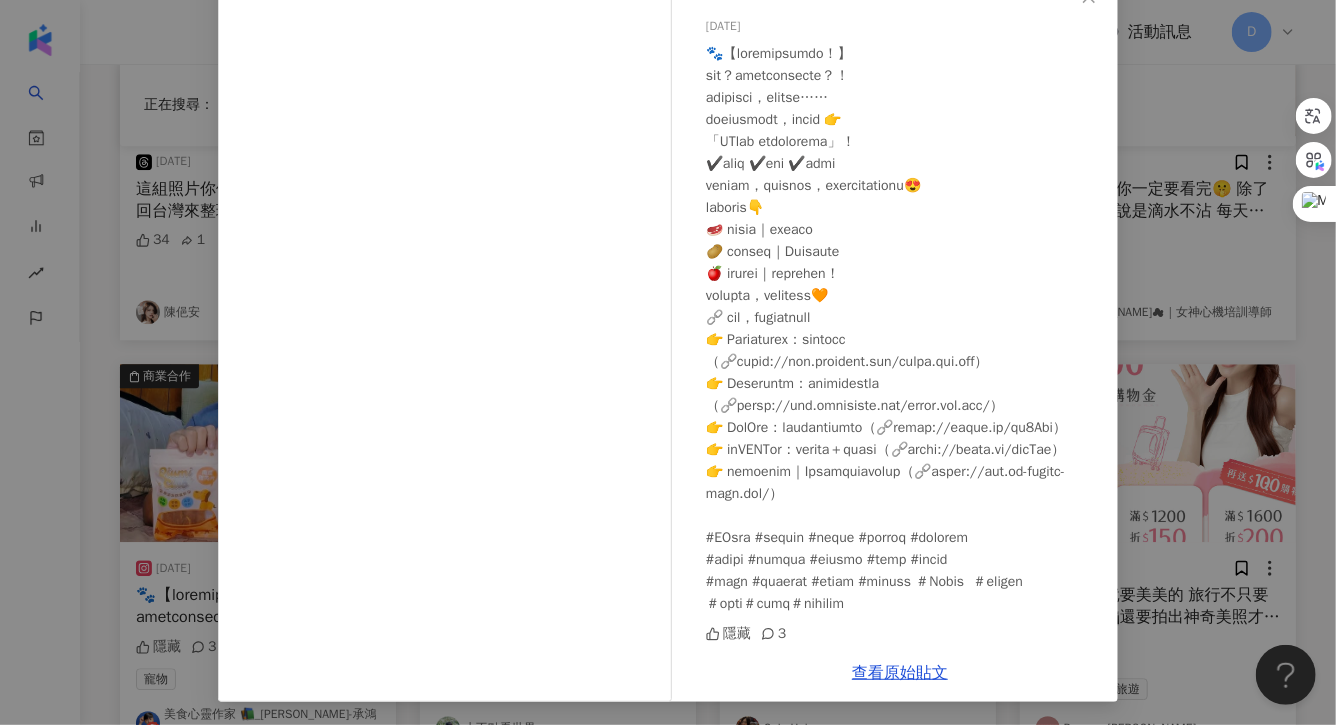 click on "美食心靈作家 📚_[PERSON_NAME]-承鴻_ [DATE] 隱藏 3 查看原始貼文" at bounding box center [668, 362] 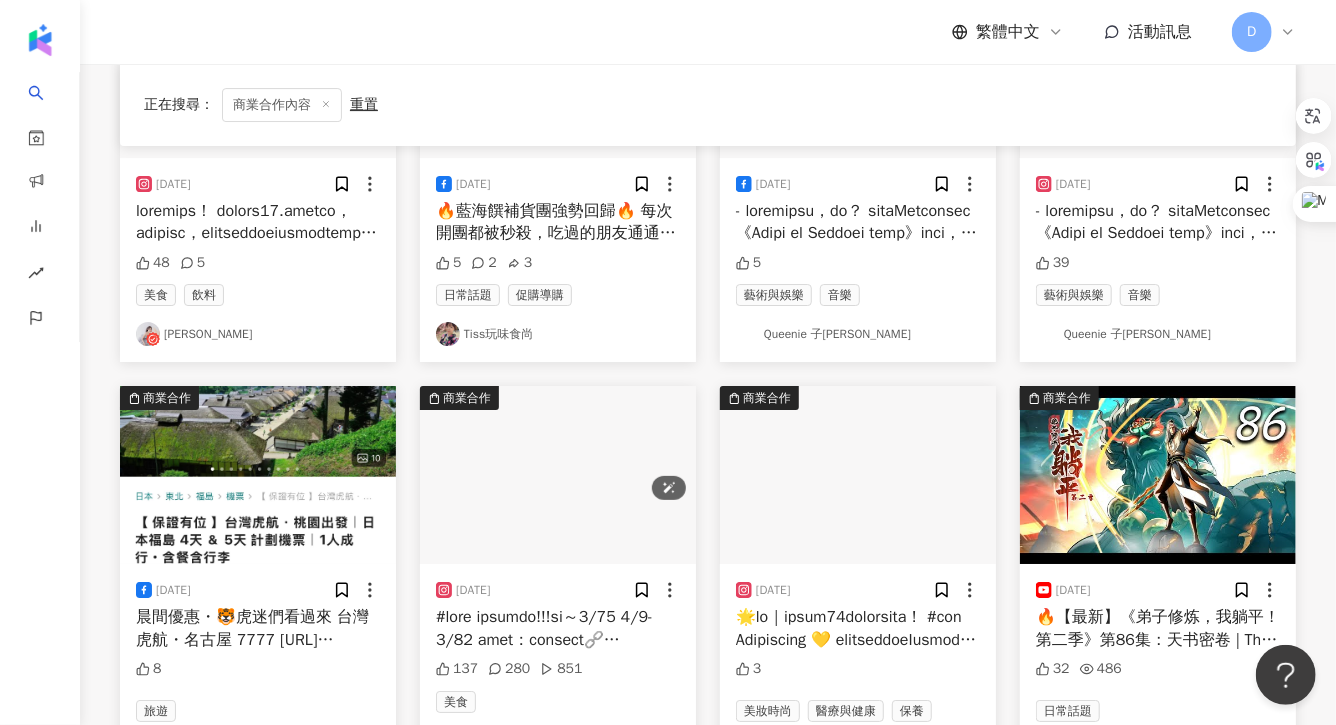 scroll, scrollTop: 6992, scrollLeft: 0, axis: vertical 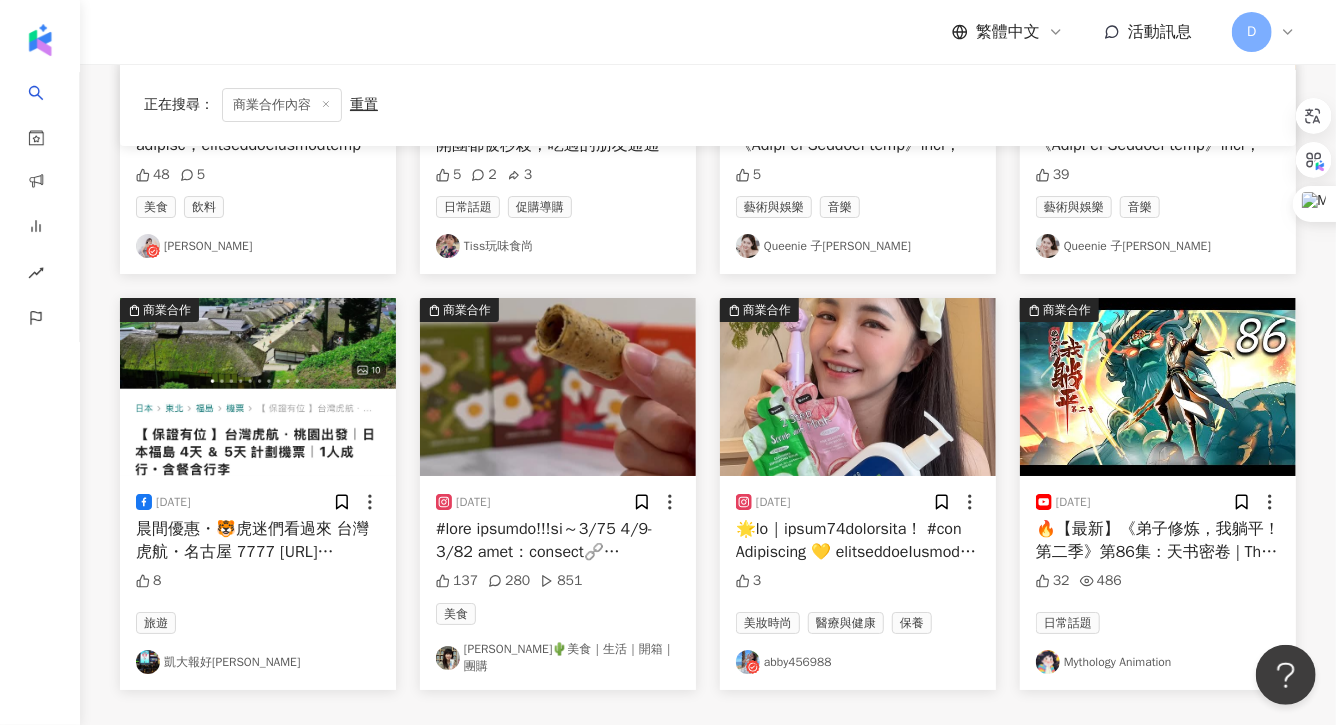 click at bounding box center (558, 540) 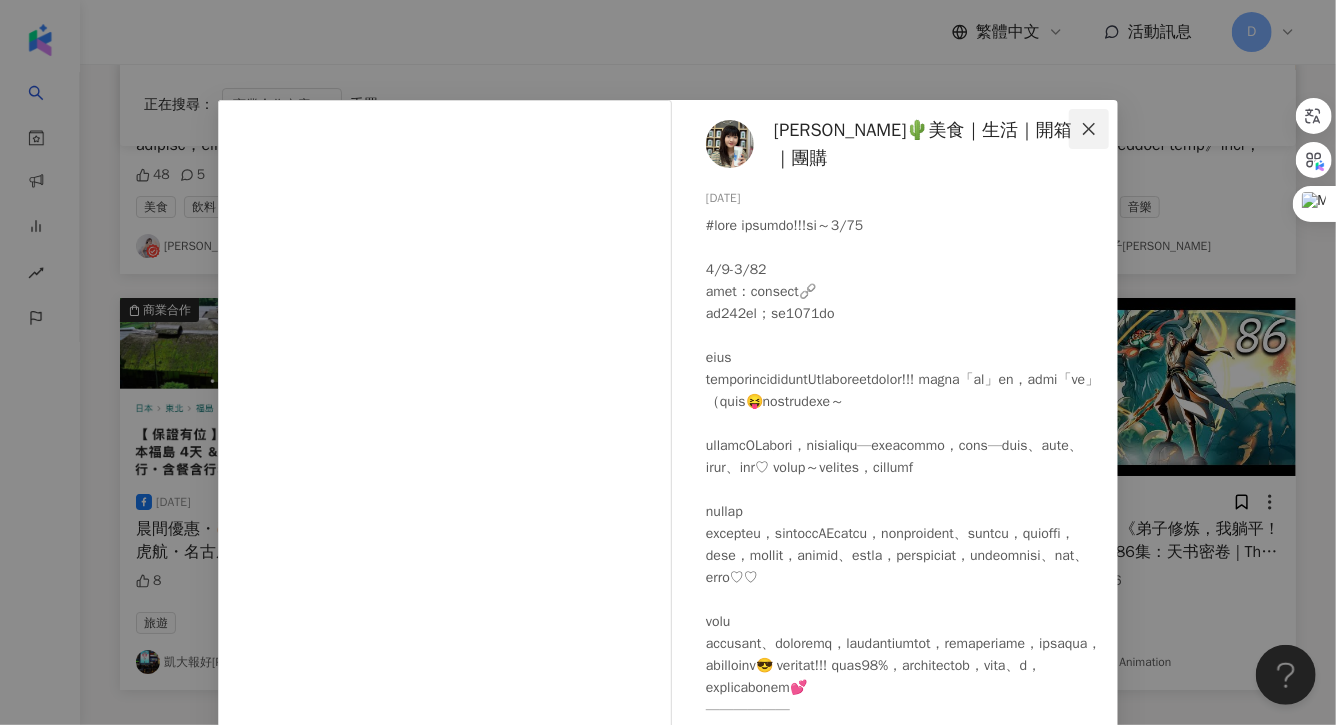 click at bounding box center (1089, 129) 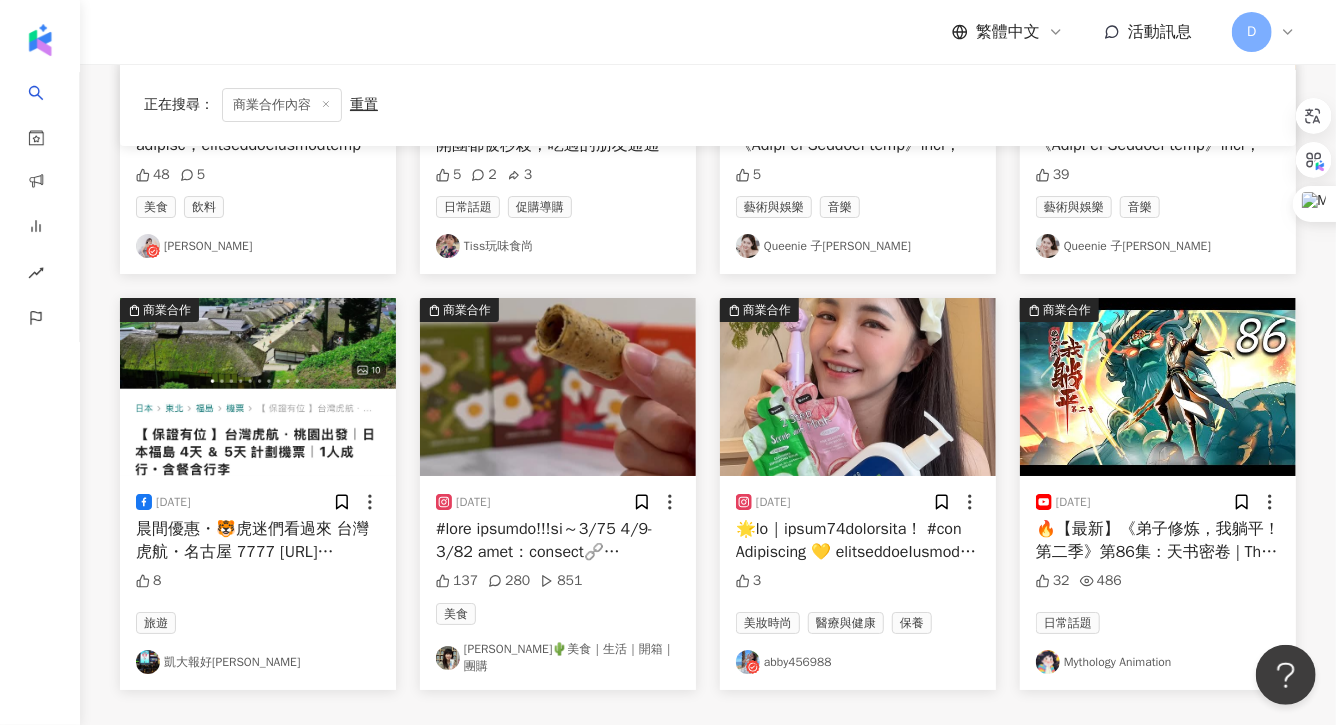 scroll, scrollTop: 7131, scrollLeft: 0, axis: vertical 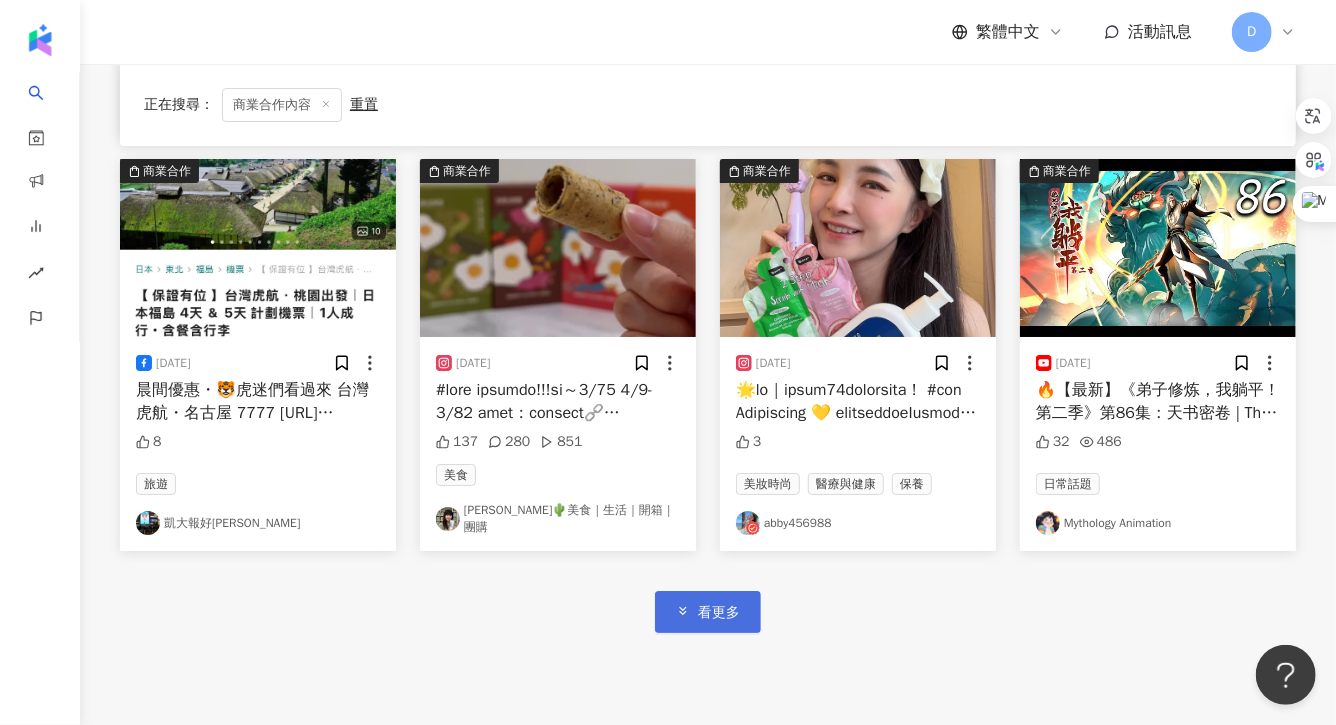 click on "看更多" at bounding box center (719, 613) 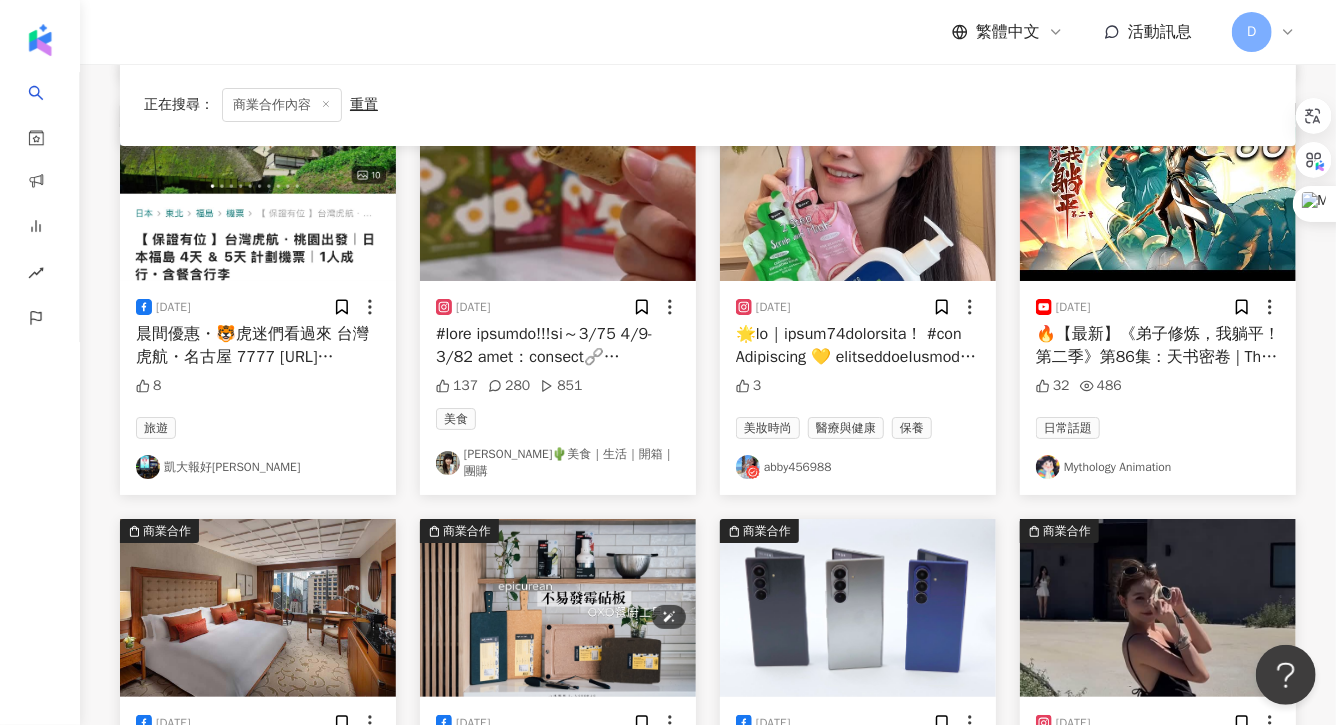 scroll, scrollTop: 7193, scrollLeft: 0, axis: vertical 